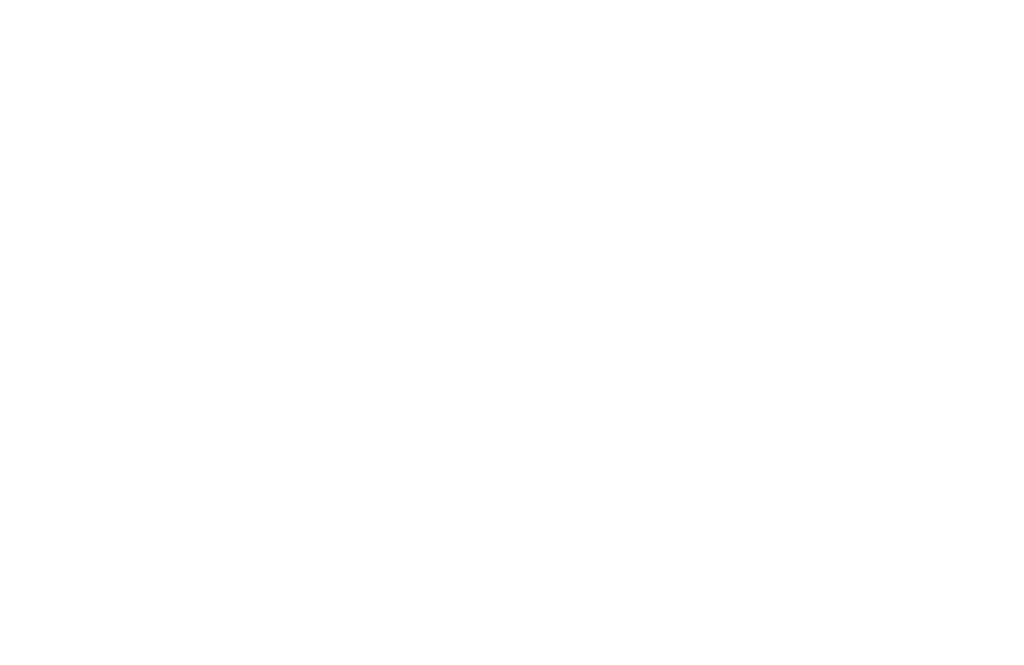 scroll, scrollTop: 0, scrollLeft: 0, axis: both 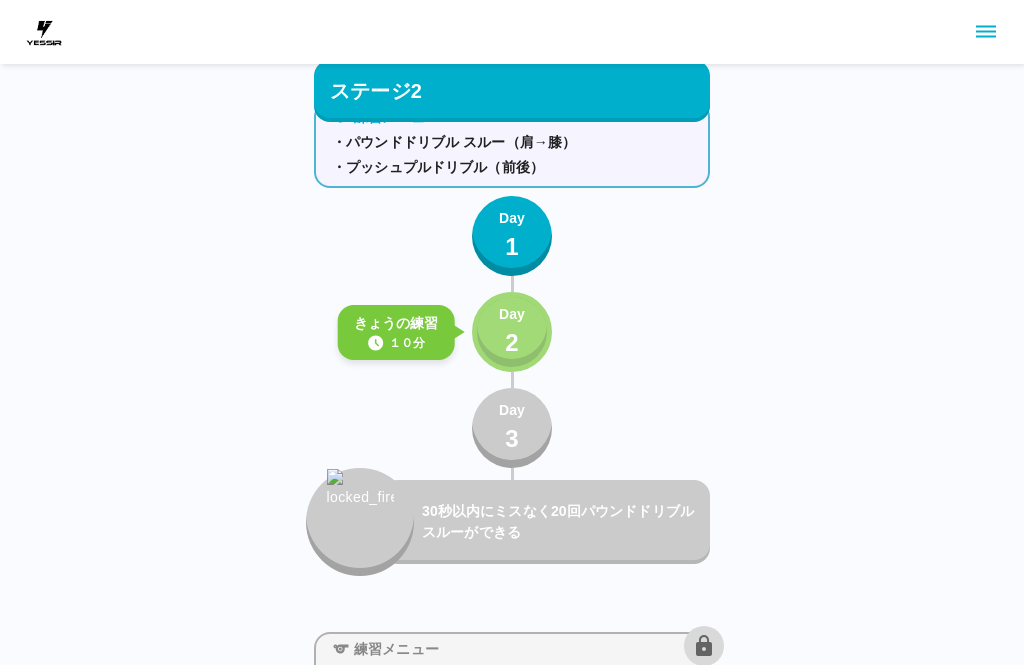 click on "2" at bounding box center [512, 343] 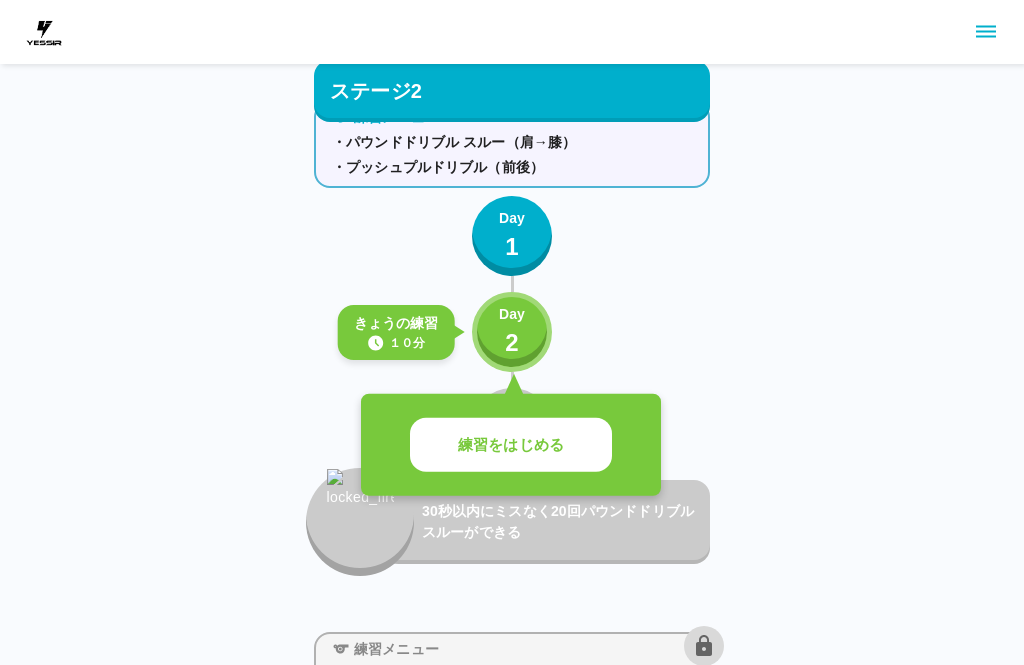 click on "練習をはじめる" at bounding box center [511, 445] 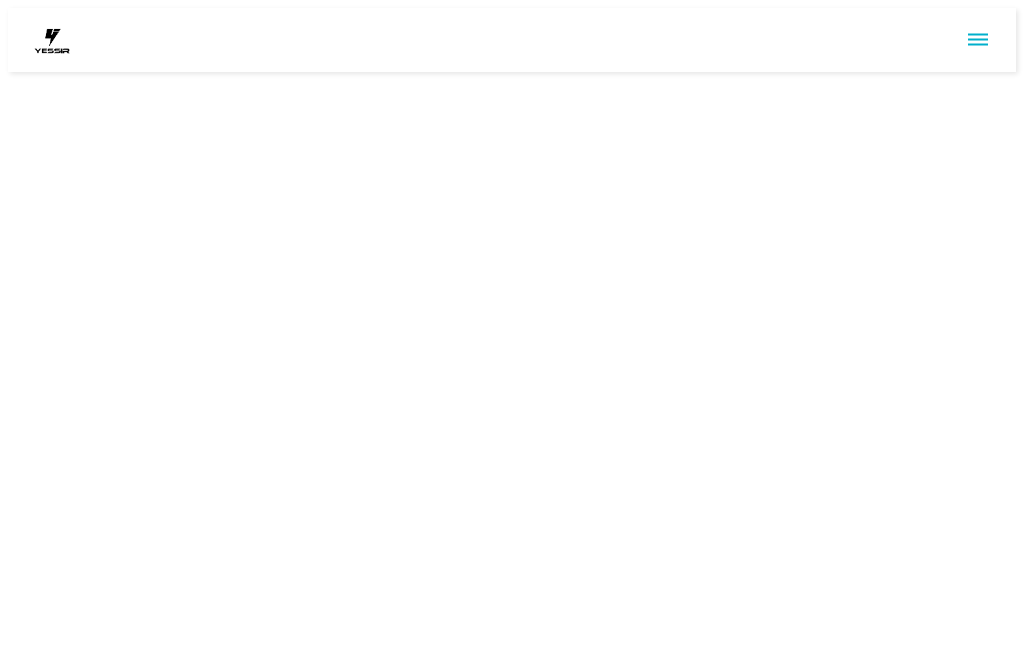 scroll, scrollTop: 0, scrollLeft: 0, axis: both 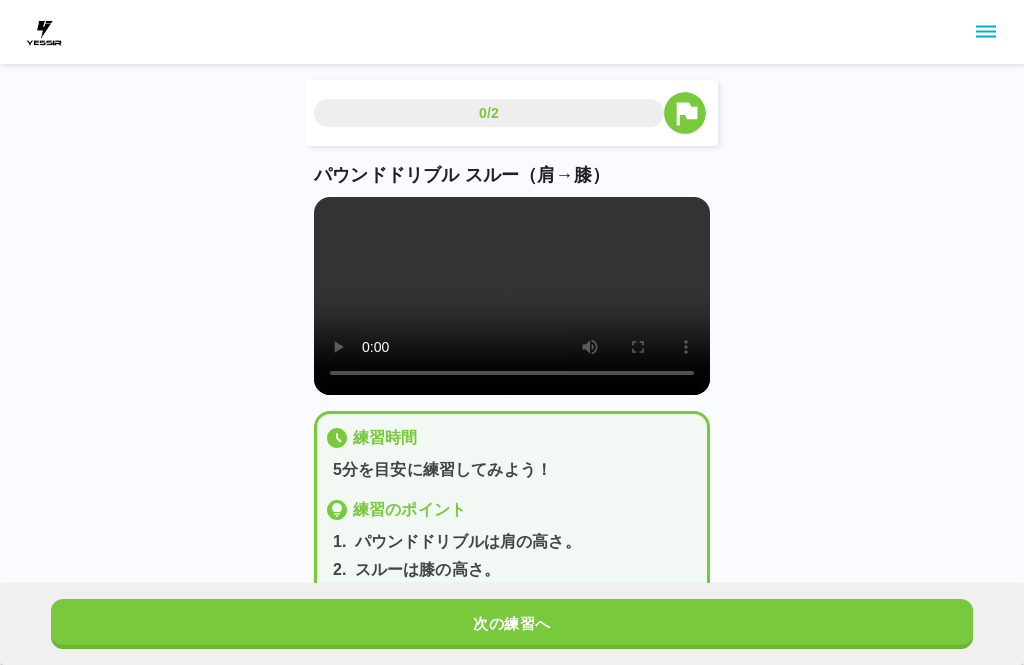 click at bounding box center [512, 296] 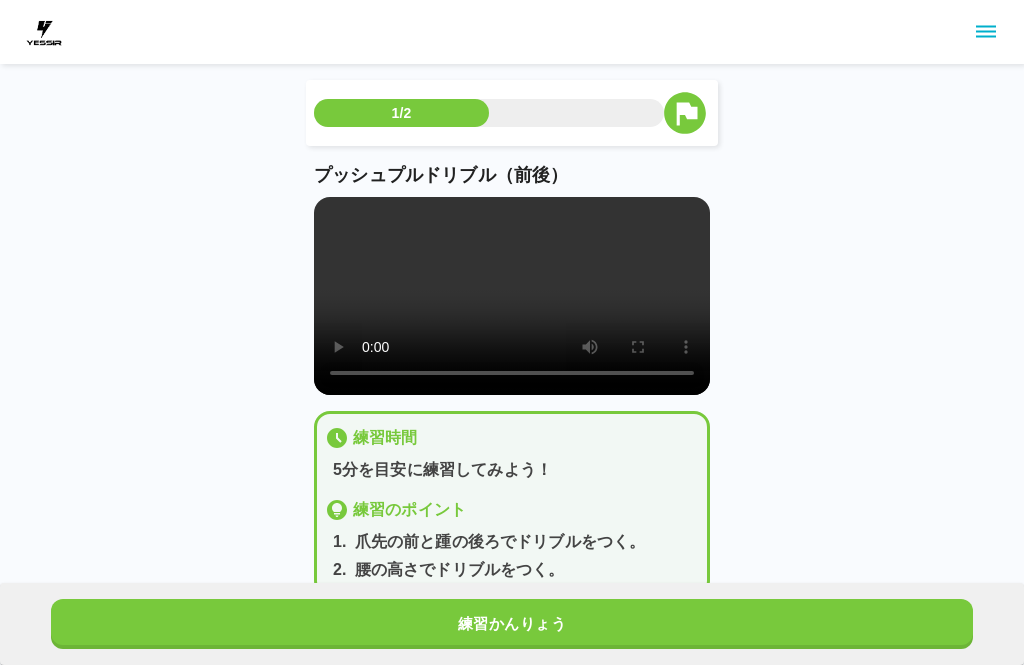 click on "練習かんりょう" at bounding box center (512, 624) 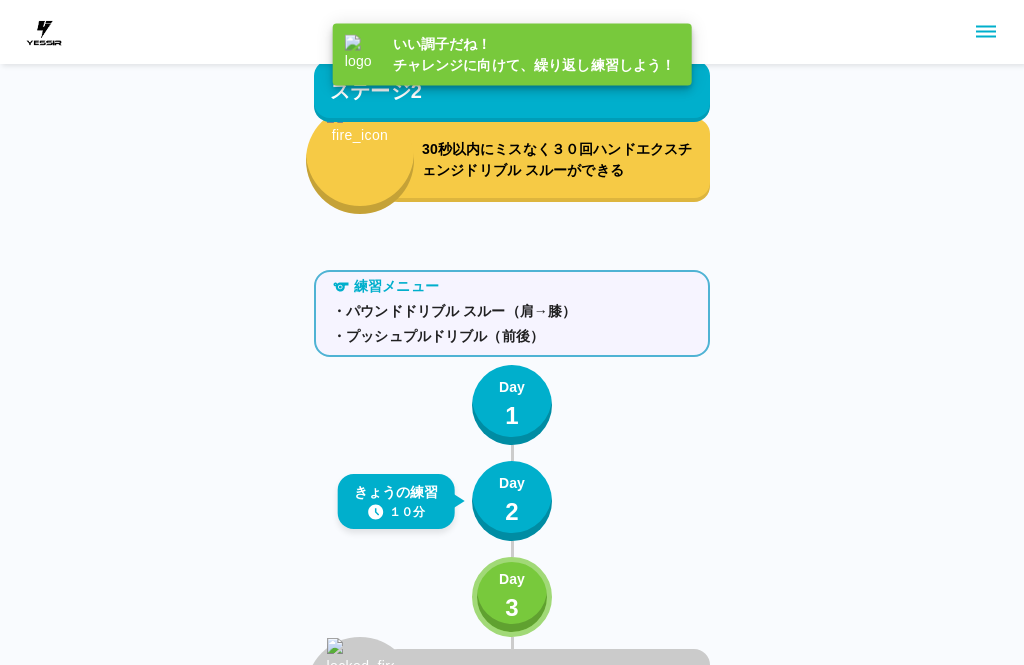 scroll, scrollTop: 2242, scrollLeft: 0, axis: vertical 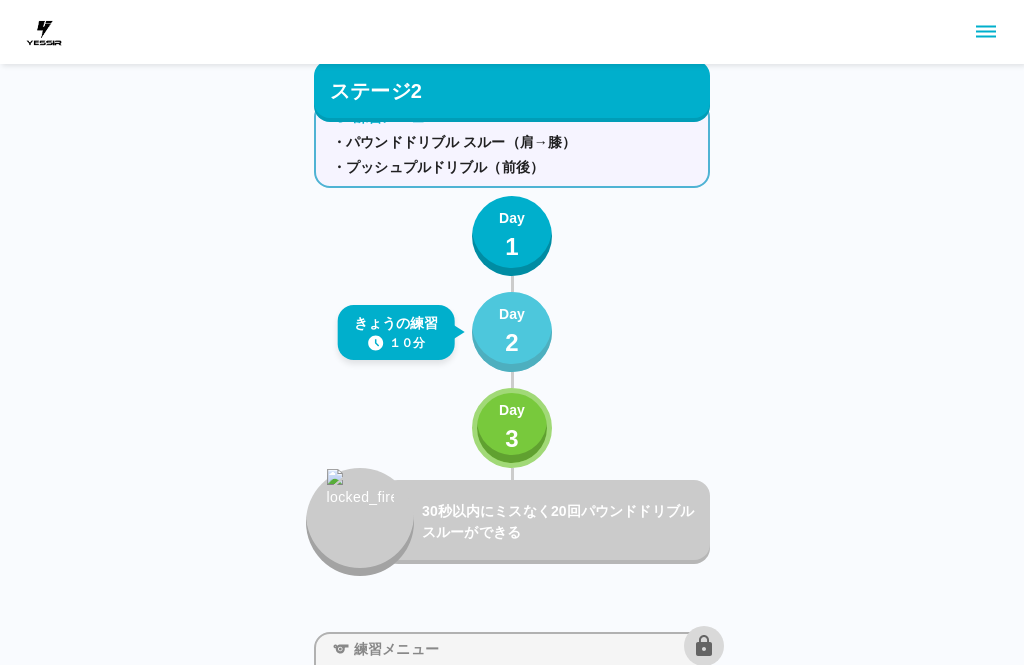click on "Day" at bounding box center [512, 314] 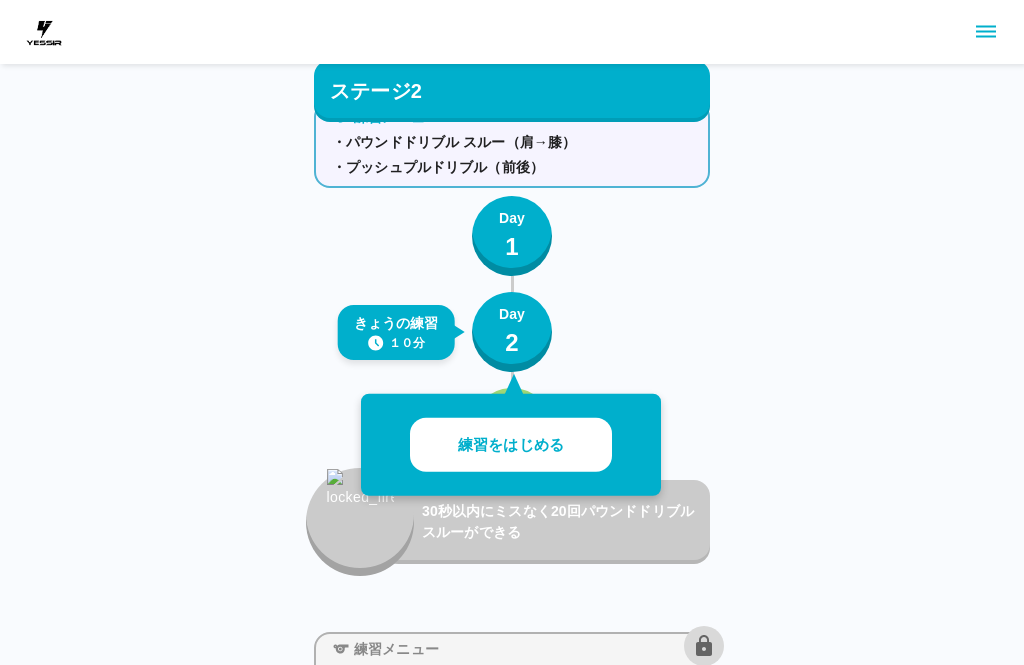 click on "ステージ1 練習メニュー ・パウンドドリブル（膝、腰、肩） ・V字ドリブル（膝） Day 1 Day 2 Day 3 30秒間ミスなくパウンドドリブル（膝、腰、肩）ができる 練習メニュー ・ハンドエクスチェンジドリブル クロス ・パウンドドリブル クロス（肩→膝） Day 1 Day 2 Day 3 30秒以内にミスなく30回ハンドエクスチェンジドリブル クロスができる 練習メニュー ・V字ドリブル クロス Day 1 Day 2 Day 3 30秒以内にミスなく20回V字ドリブル クロスができる ステージ2 練習メニュー ・ハンドエクスチェンジドリブル スルー ・V字ドリブル スルー Day 1 Day 2 Day 3 30秒以内にミスなく３０回ハンドエクスチェンジドリブル スルーができる 練習メニュー ・パウンドドリブル スルー（肩→膝） ・プッシュプルドリブル（前後） Day 1 きょうの練習 １０分 Day 2 練習をはじめる Day 3 Day 1 2" at bounding box center [512, 5125] 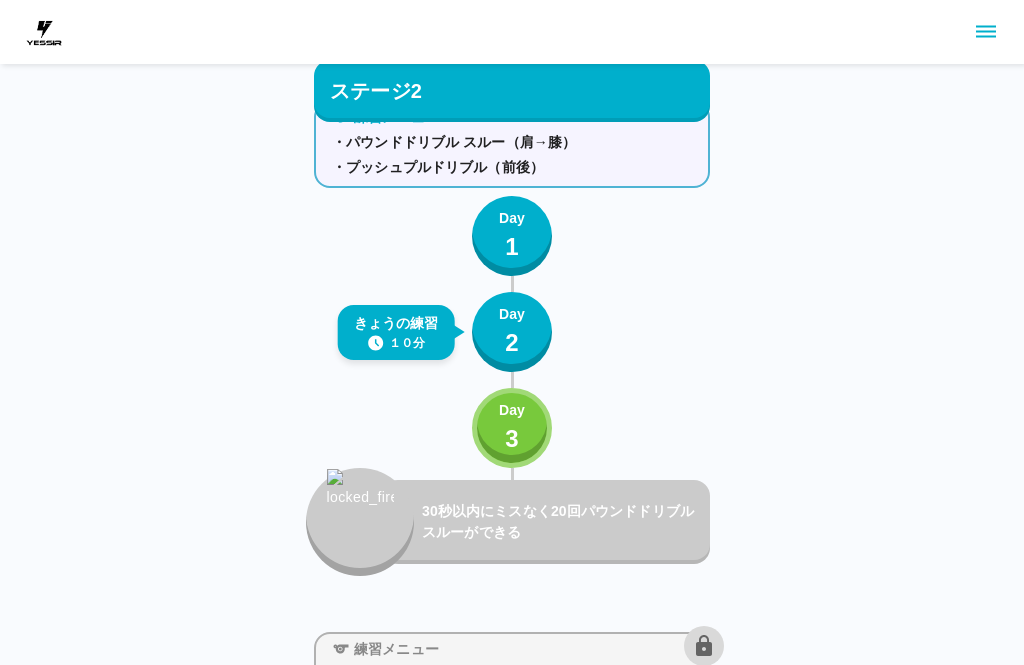 click on "Day" at bounding box center (512, 314) 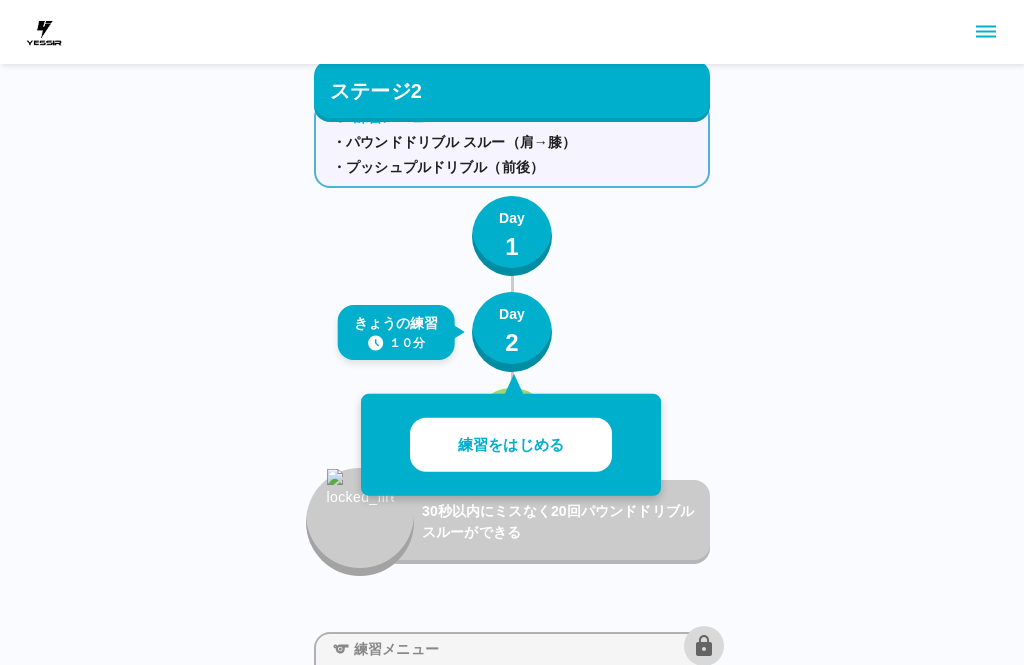 click on "練習をはじめる" at bounding box center [511, 445] 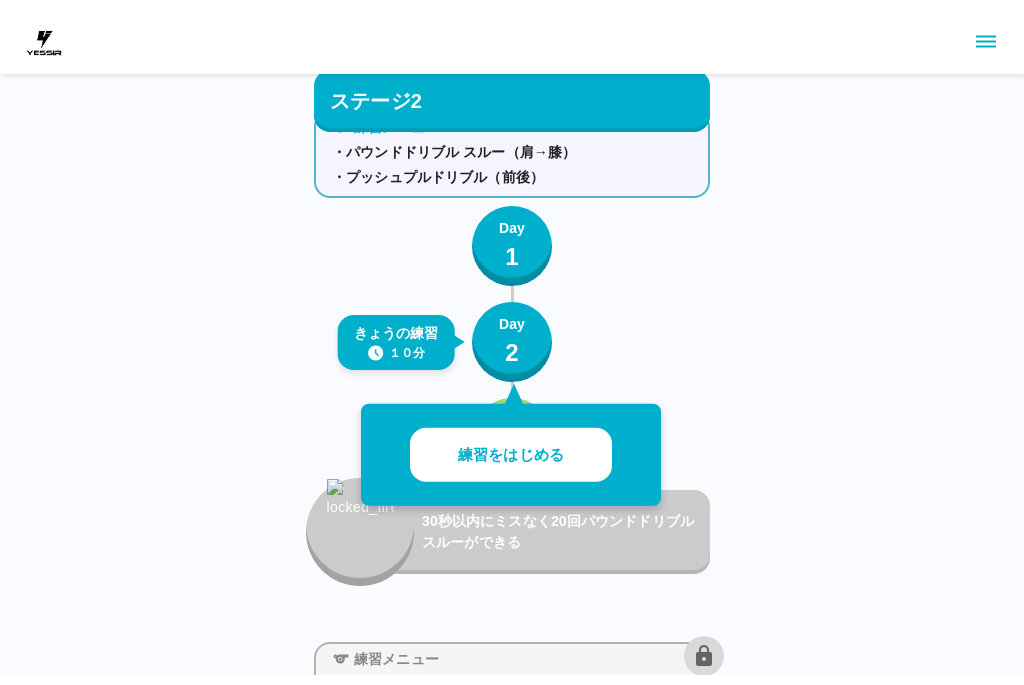 scroll, scrollTop: 0, scrollLeft: 0, axis: both 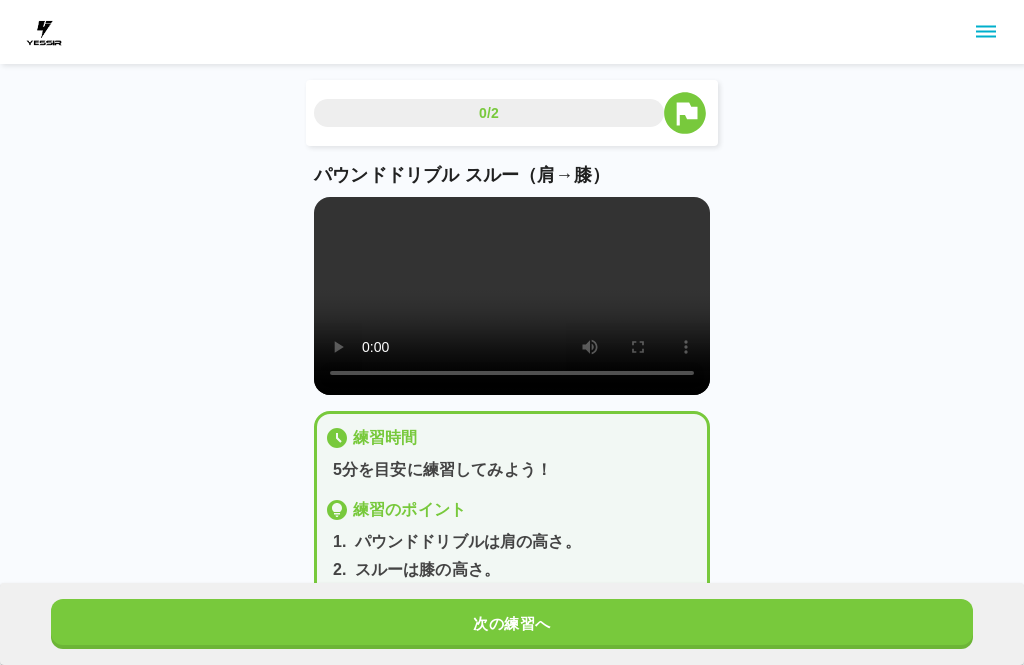 click at bounding box center (512, 296) 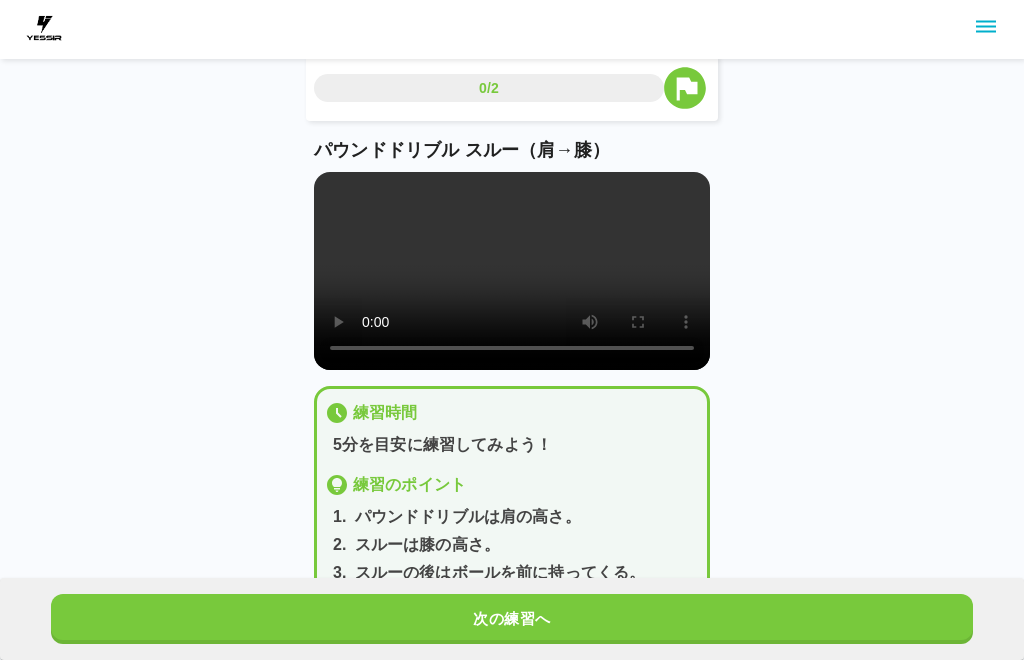 scroll, scrollTop: 49, scrollLeft: 0, axis: vertical 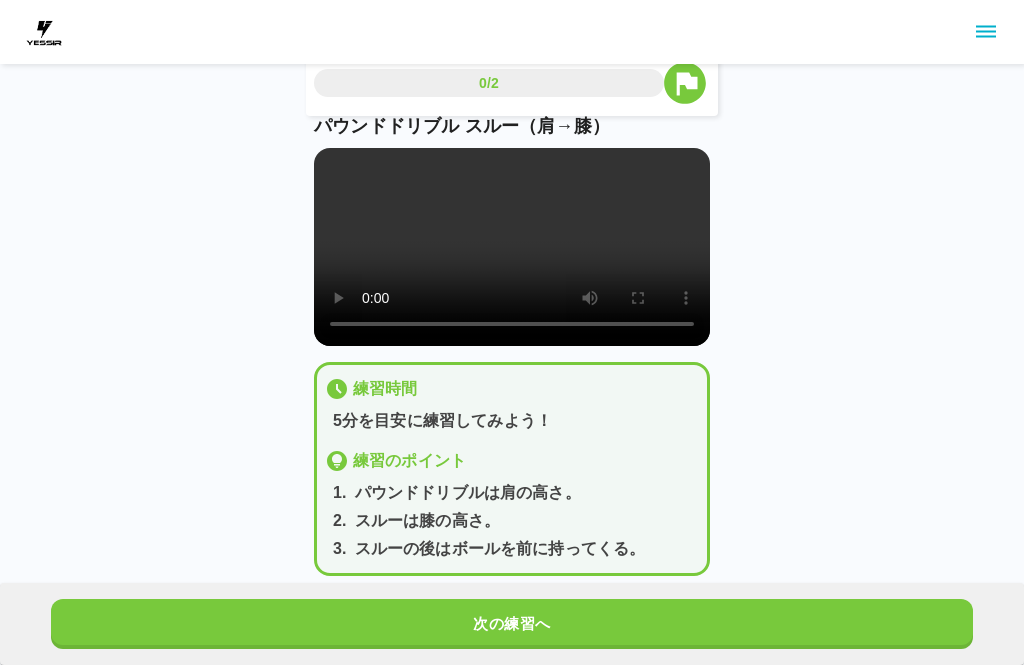 click on "次の練習へ" at bounding box center [512, 624] 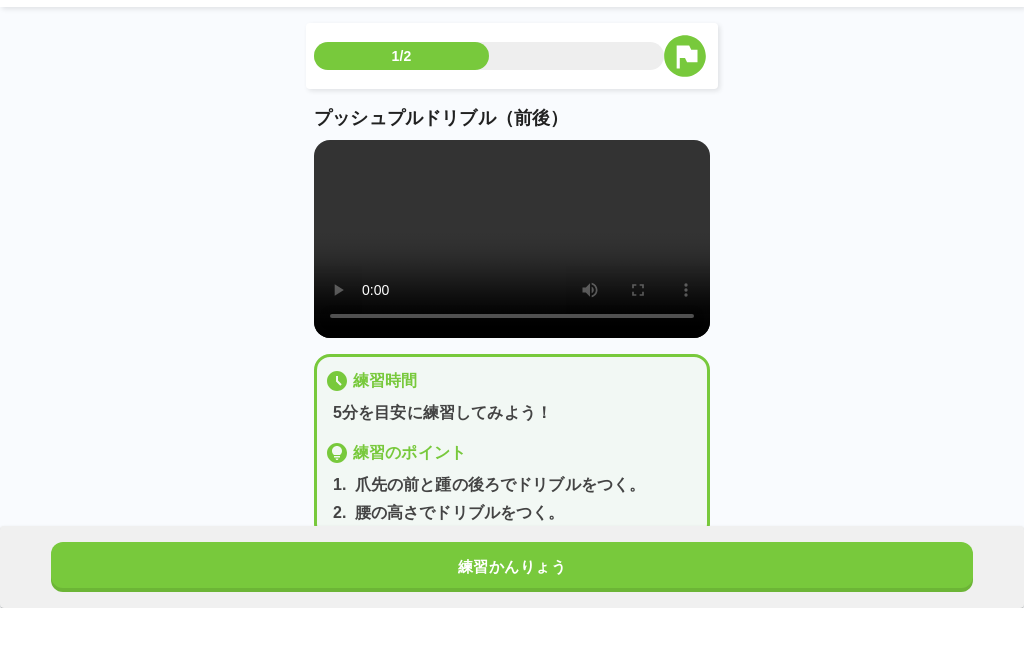 scroll, scrollTop: 60, scrollLeft: 0, axis: vertical 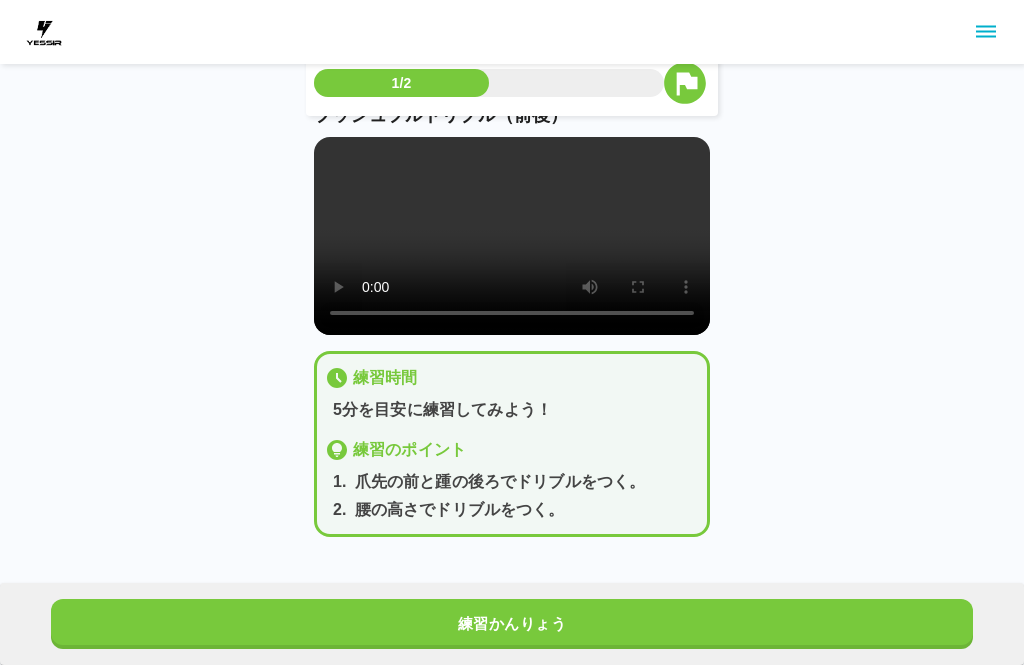 click at bounding box center (512, 236) 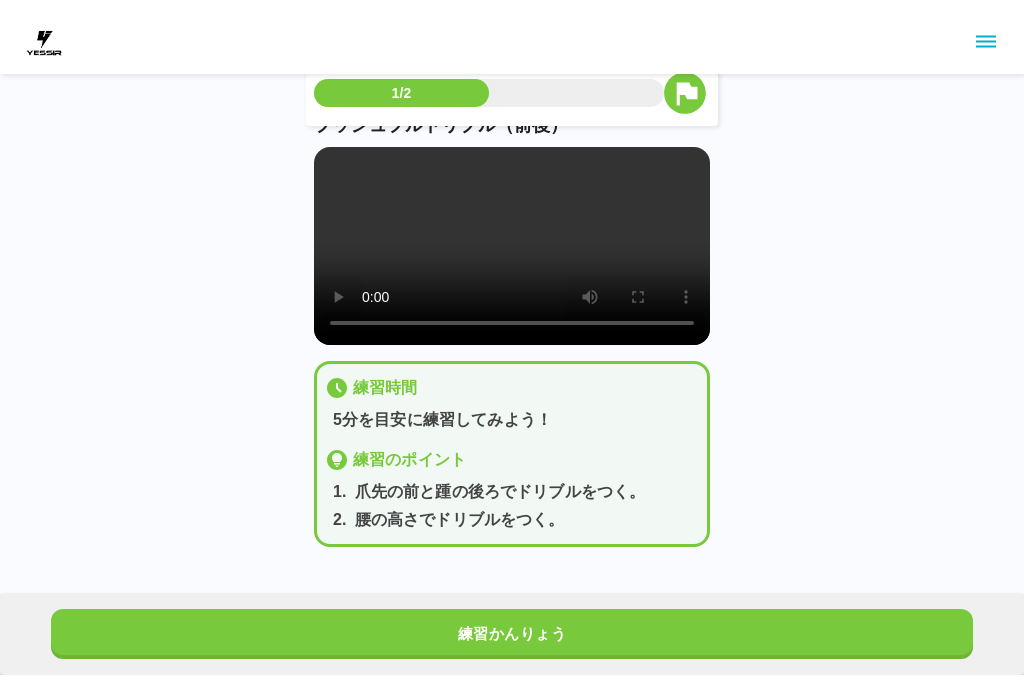 scroll, scrollTop: 40, scrollLeft: 0, axis: vertical 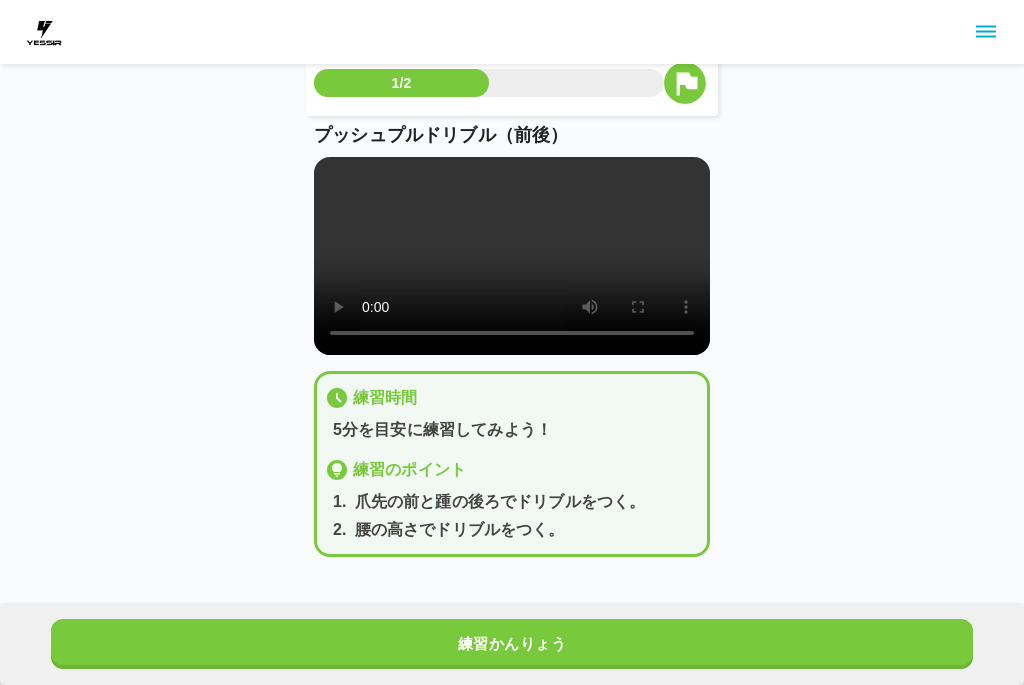 click at bounding box center (512, 256) 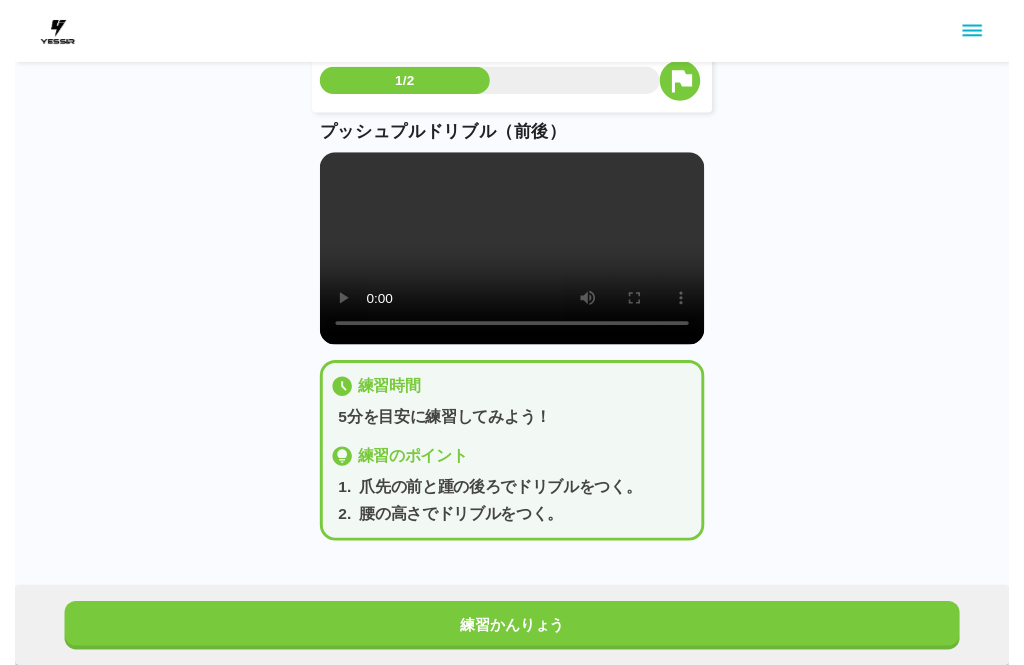 scroll, scrollTop: 60, scrollLeft: 0, axis: vertical 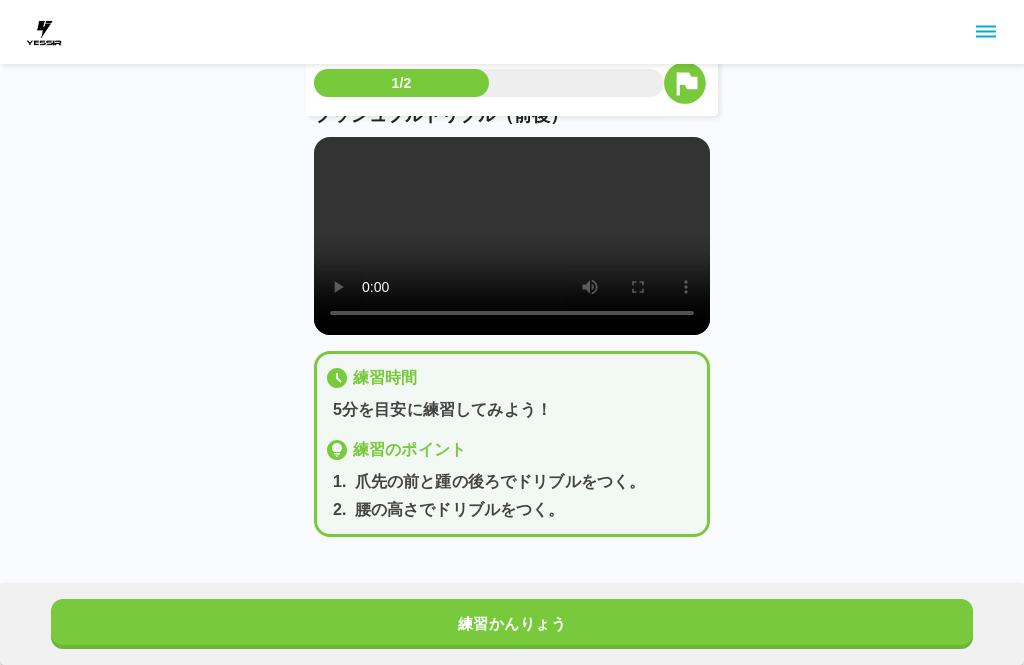 click on "練習かんりょう" at bounding box center [512, 624] 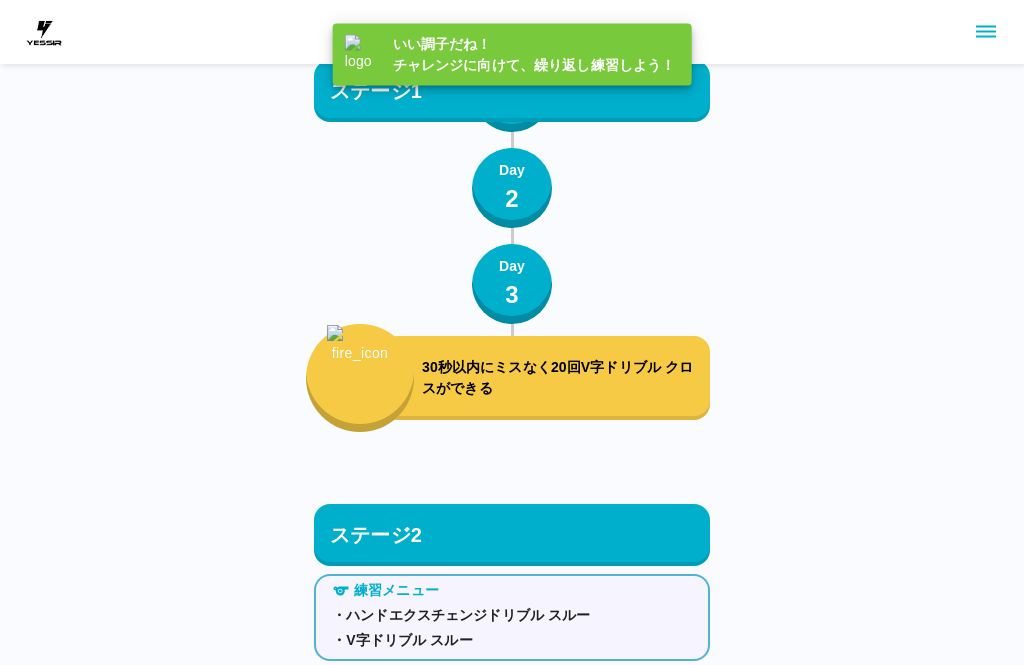 scroll, scrollTop: 2242, scrollLeft: 0, axis: vertical 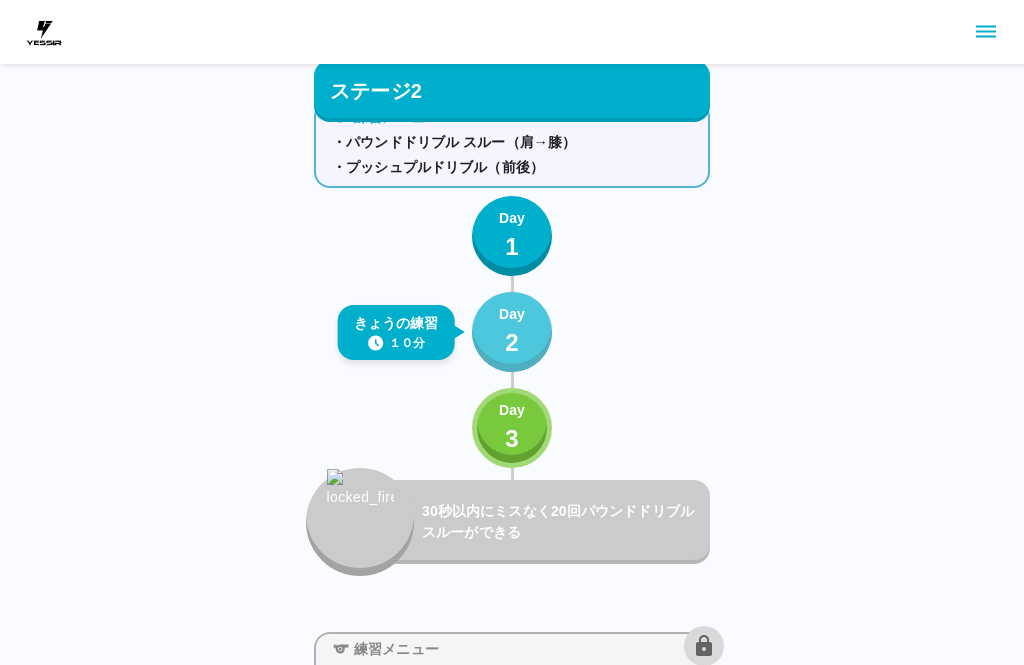 click on "Day 2" at bounding box center (512, 332) 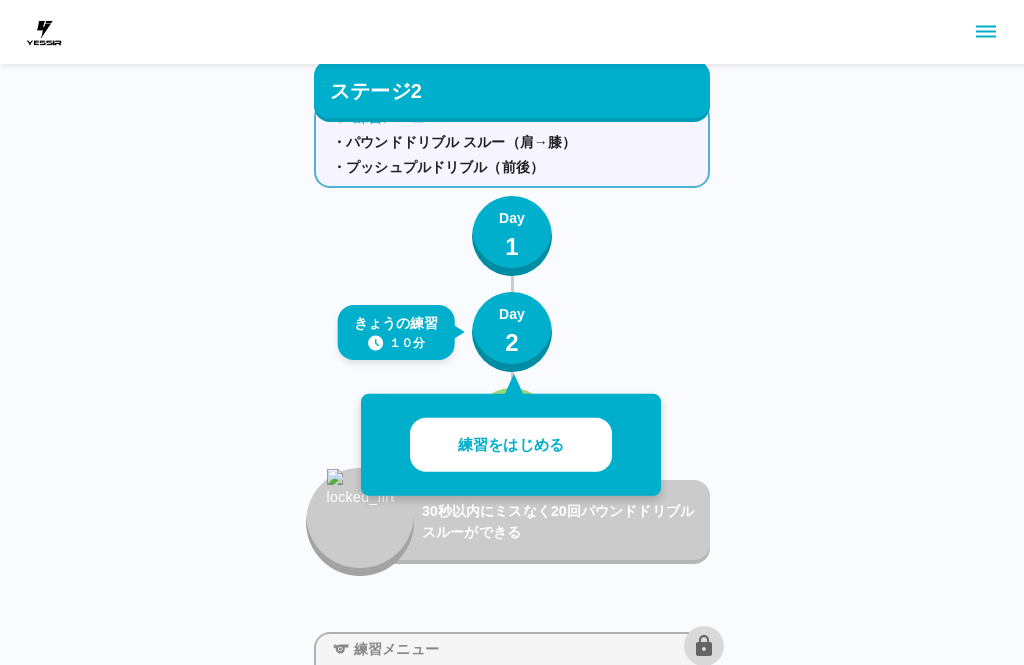 click on "練習をはじめる" at bounding box center [511, 445] 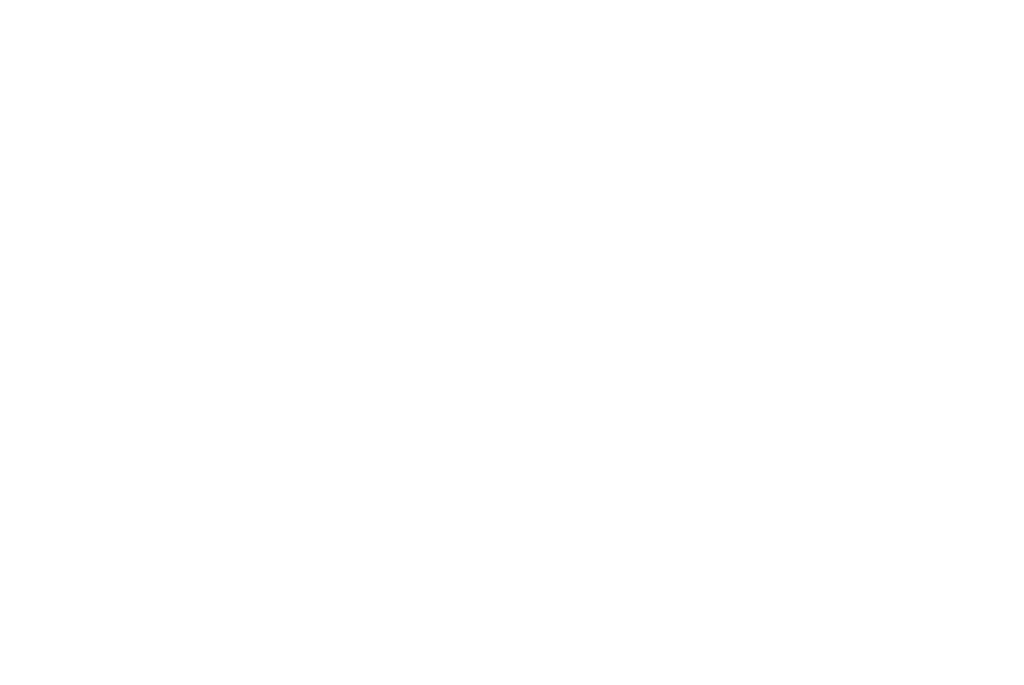 scroll, scrollTop: 0, scrollLeft: 0, axis: both 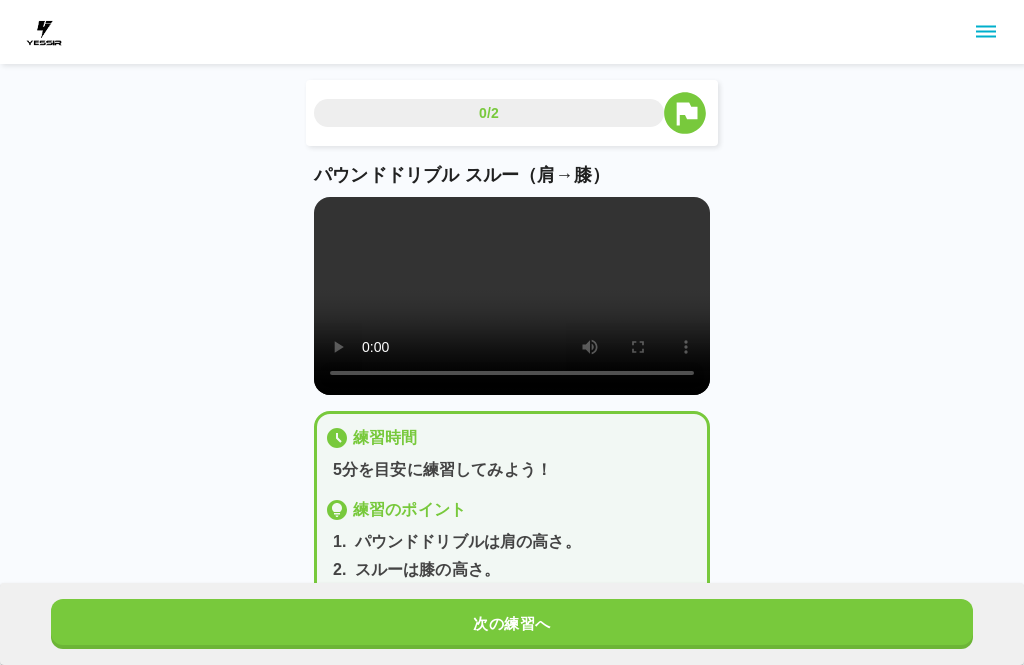 click at bounding box center (512, 296) 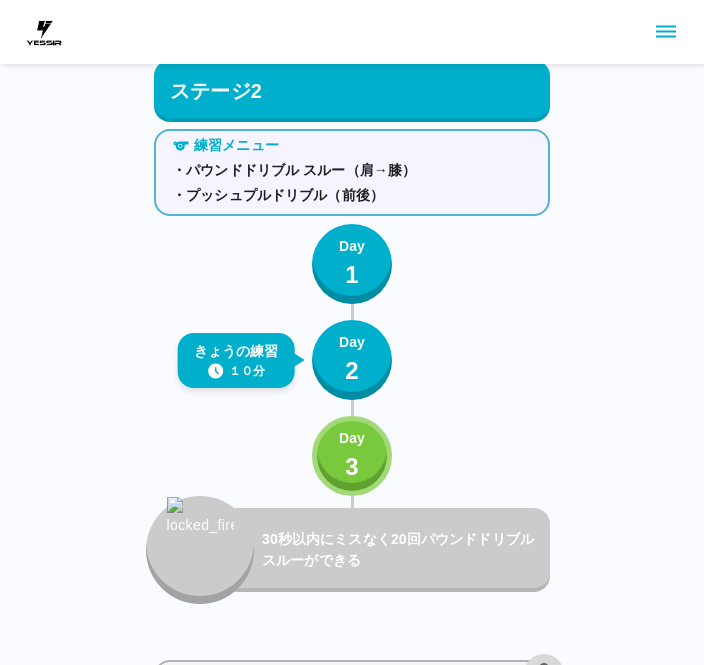 scroll, scrollTop: 2242, scrollLeft: 0, axis: vertical 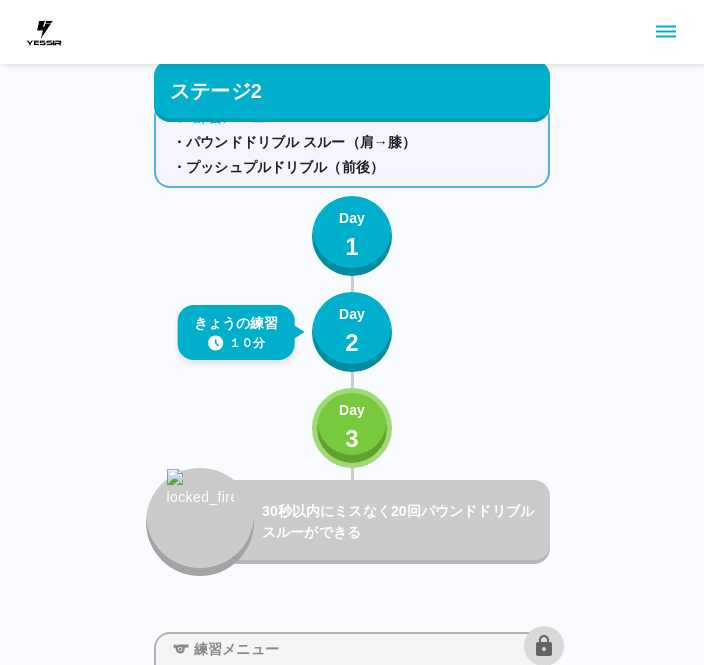 click on "Day 2" at bounding box center (352, 332) 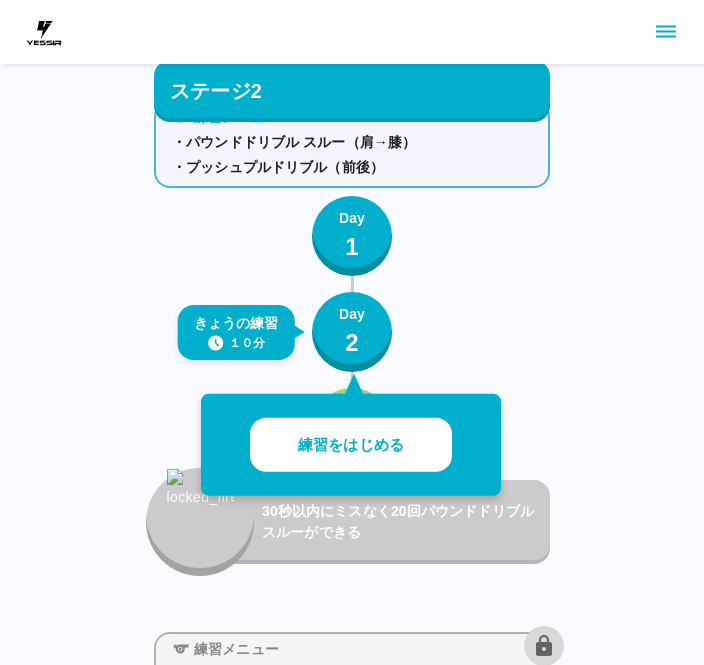 click on "練習をはじめる" at bounding box center [351, 445] 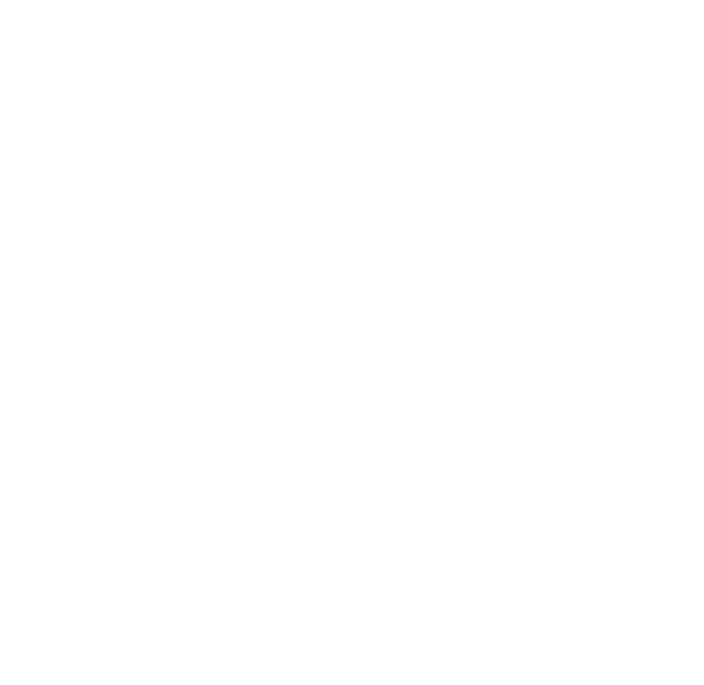 scroll, scrollTop: 0, scrollLeft: 0, axis: both 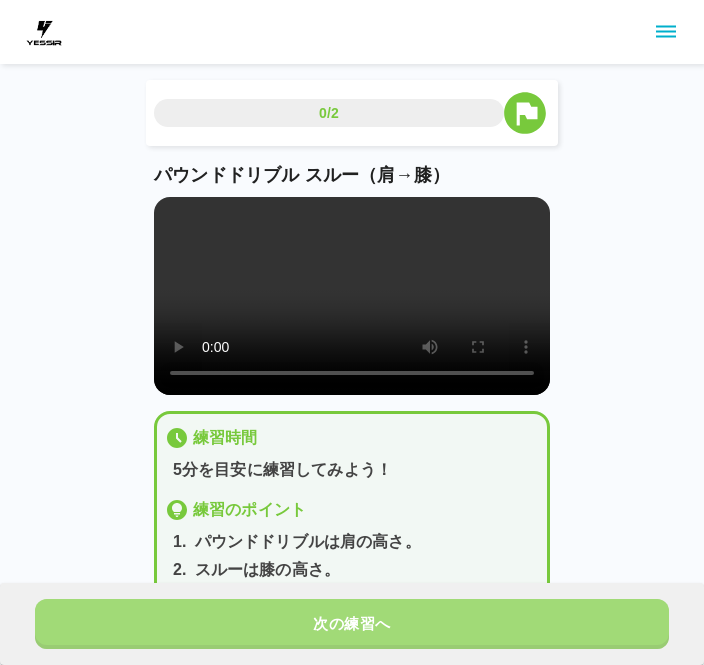 click on "次の練習へ" at bounding box center (352, 624) 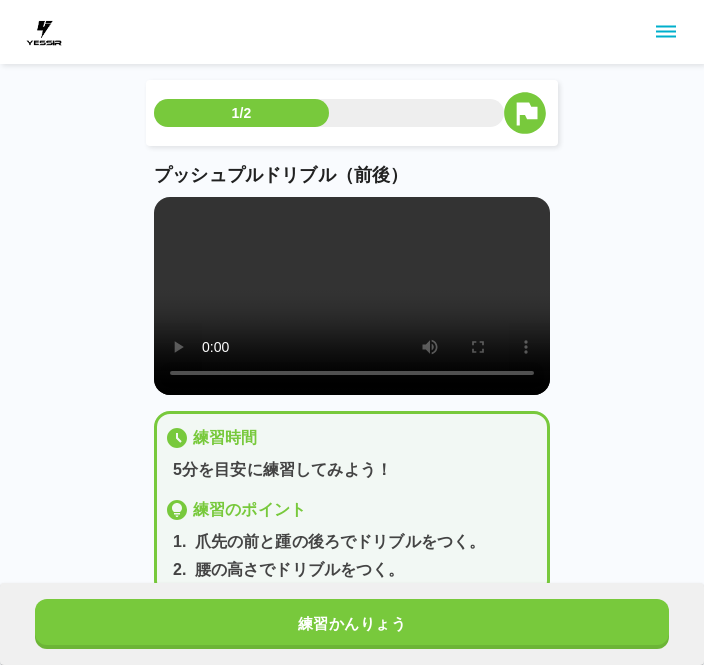 click at bounding box center [352, 296] 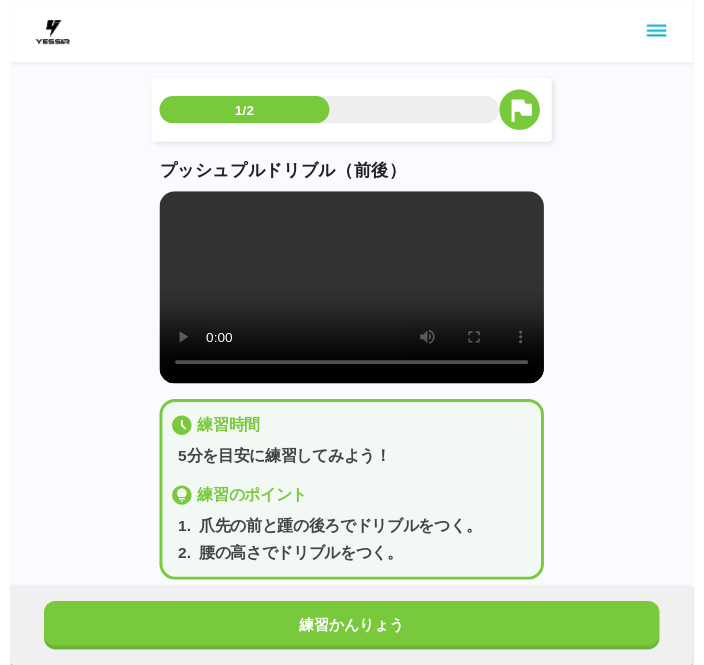 scroll, scrollTop: 20, scrollLeft: 0, axis: vertical 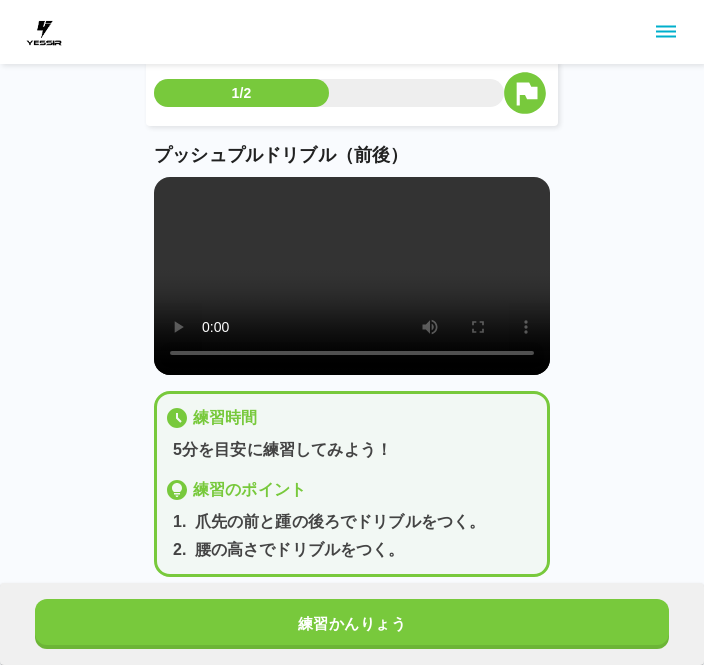 click at bounding box center [352, 276] 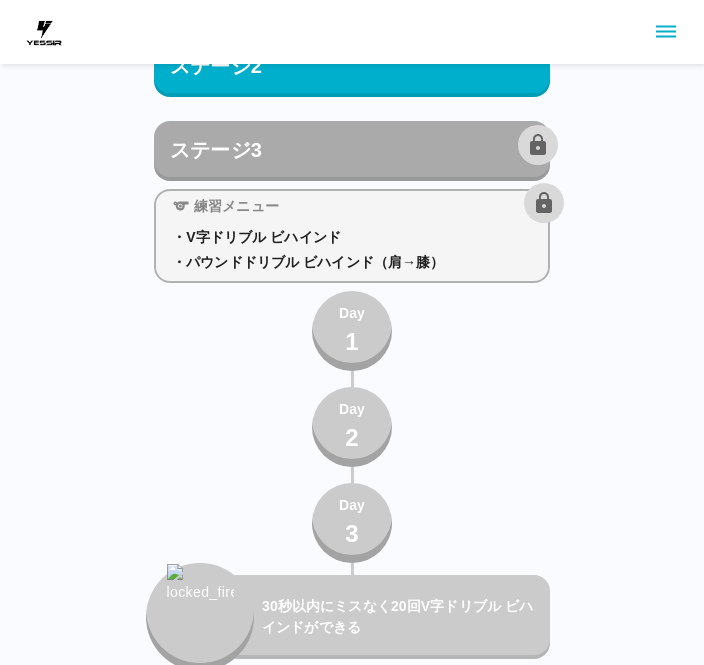scroll, scrollTop: 3282, scrollLeft: 0, axis: vertical 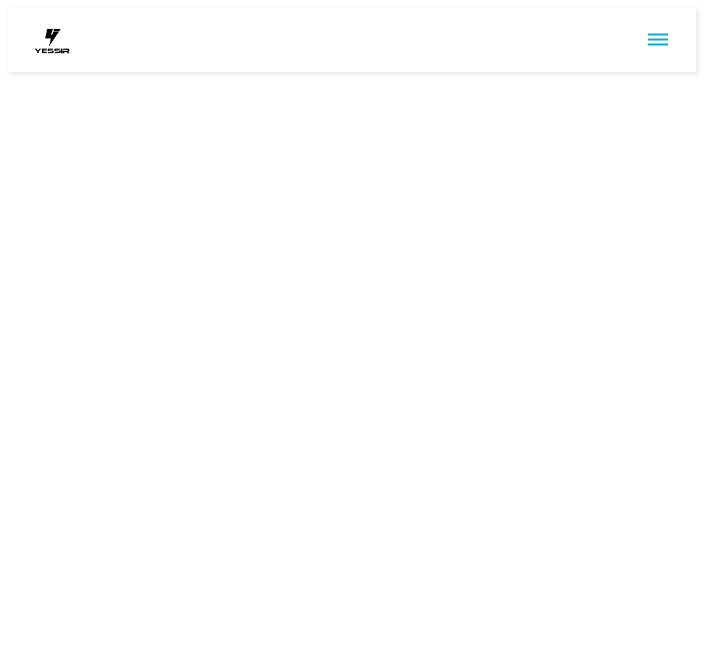 click 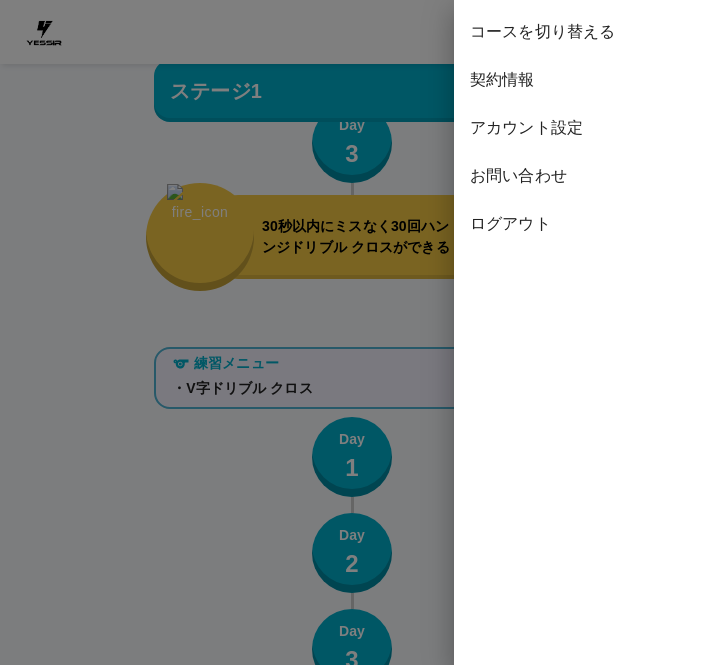 scroll, scrollTop: 1799, scrollLeft: 0, axis: vertical 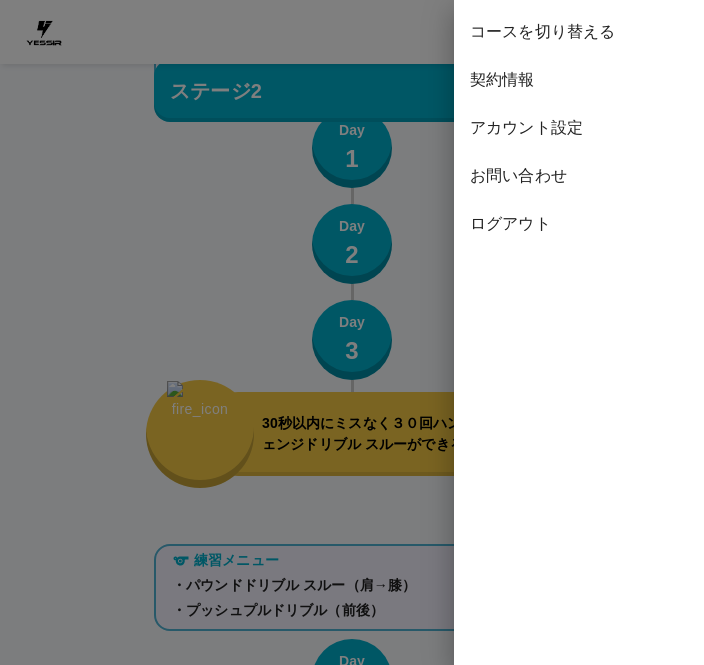 click on "アカウント設定" at bounding box center (579, 128) 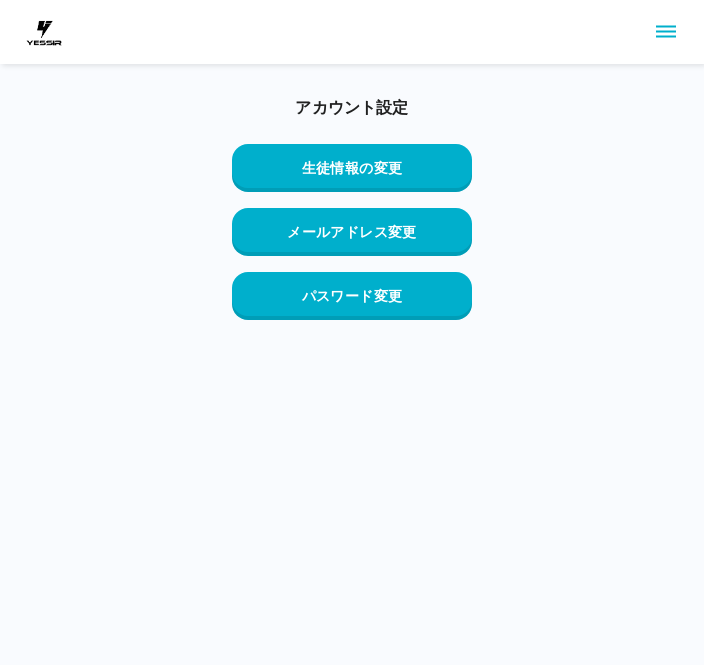 click at bounding box center [666, 32] 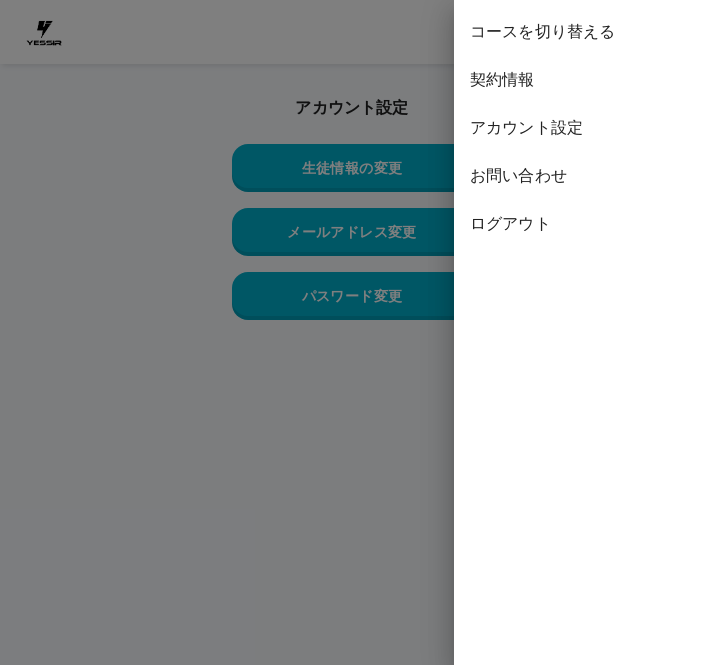 click on "ログアウト" at bounding box center (579, 224) 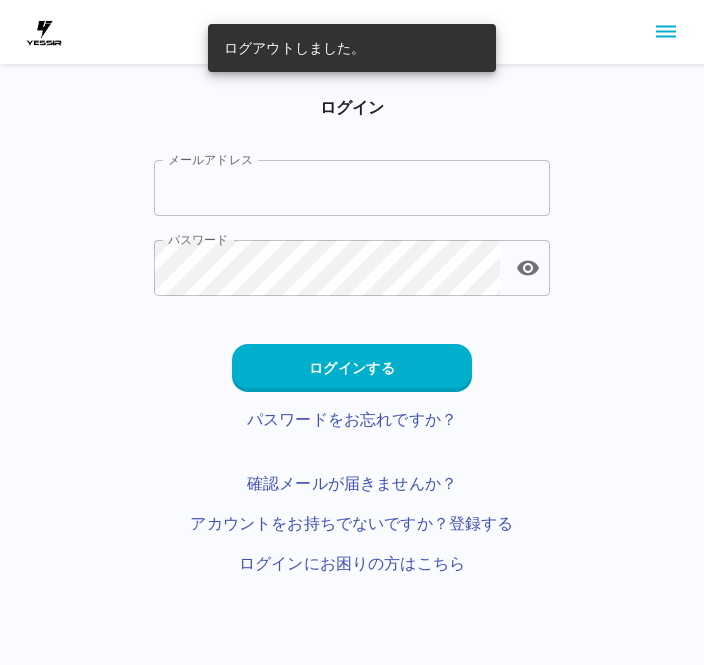 click on "メールアドレス" at bounding box center (352, 188) 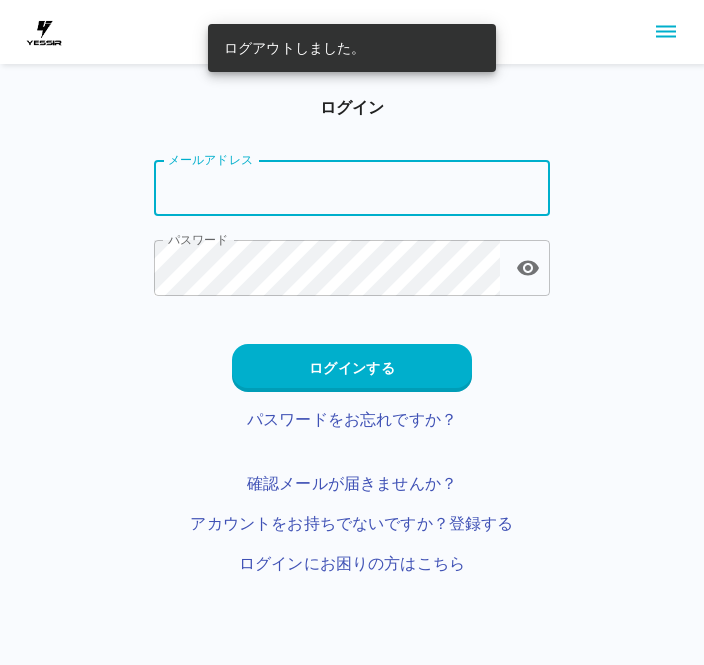 click on "メールアドレス" at bounding box center [352, 188] 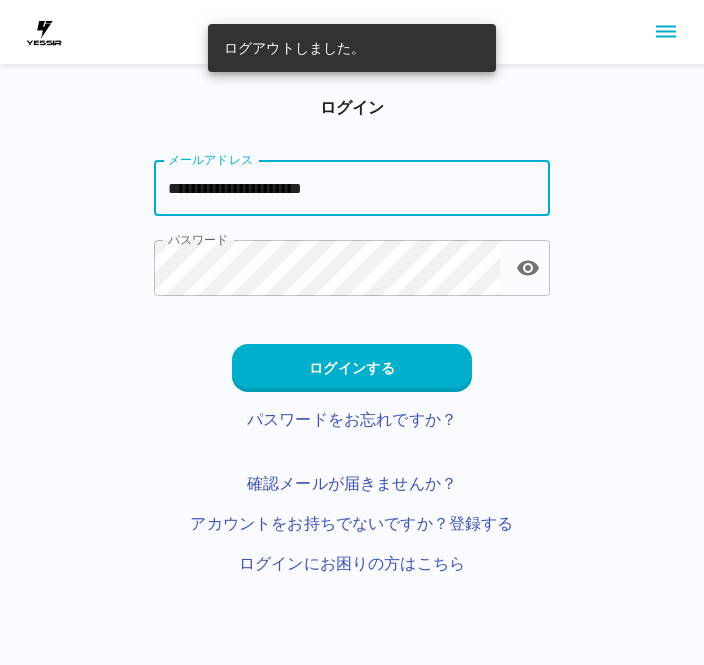 type on "**********" 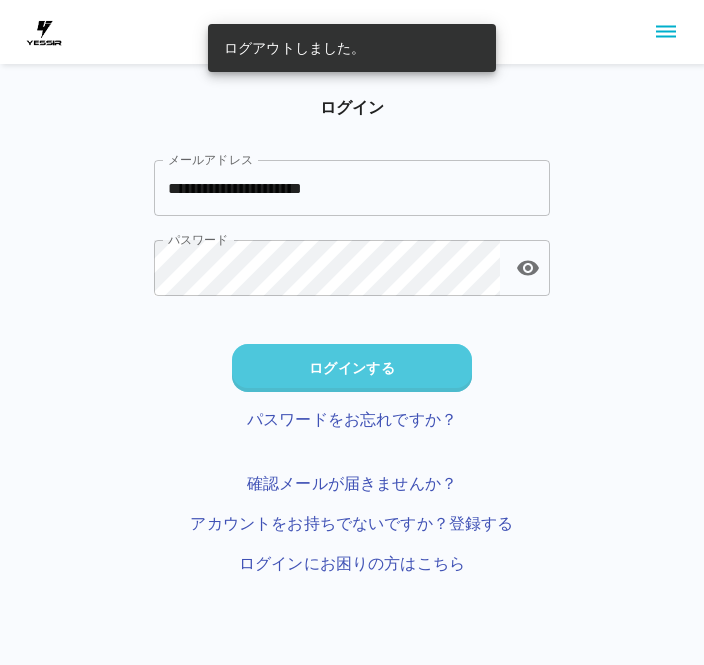 click on "ログインする" at bounding box center [352, 368] 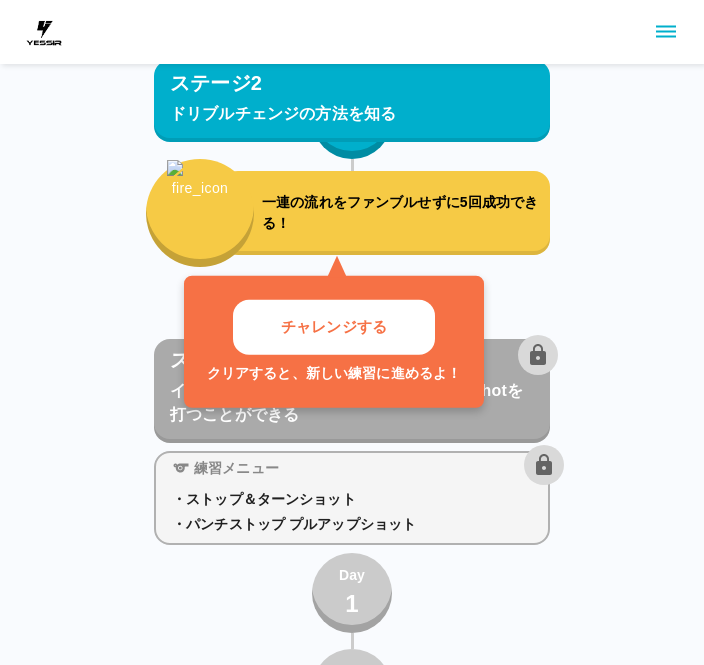 scroll, scrollTop: 2124, scrollLeft: 0, axis: vertical 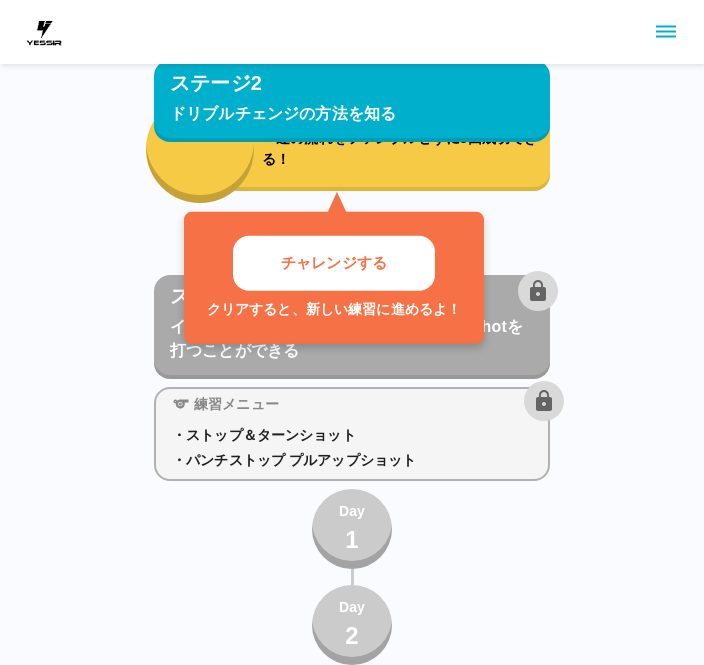 click on "チャレンジする" at bounding box center [334, 263] 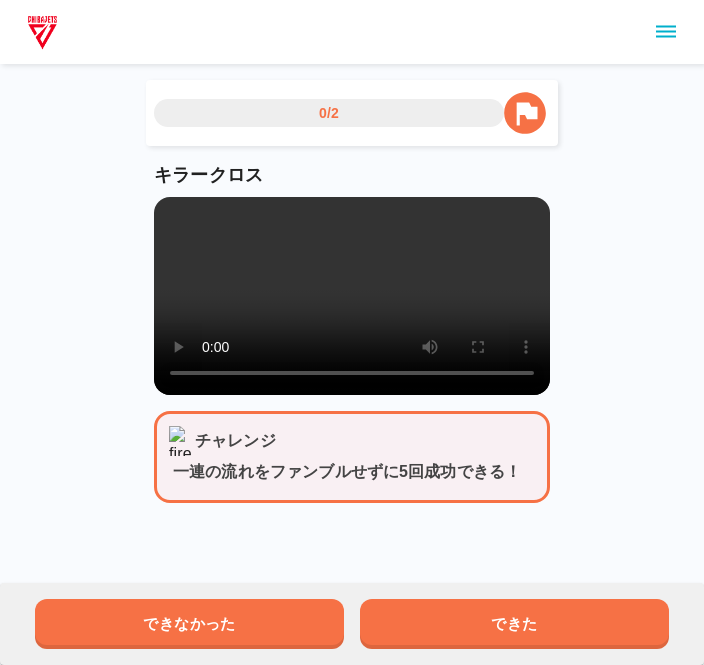 click on "できた" at bounding box center [514, 624] 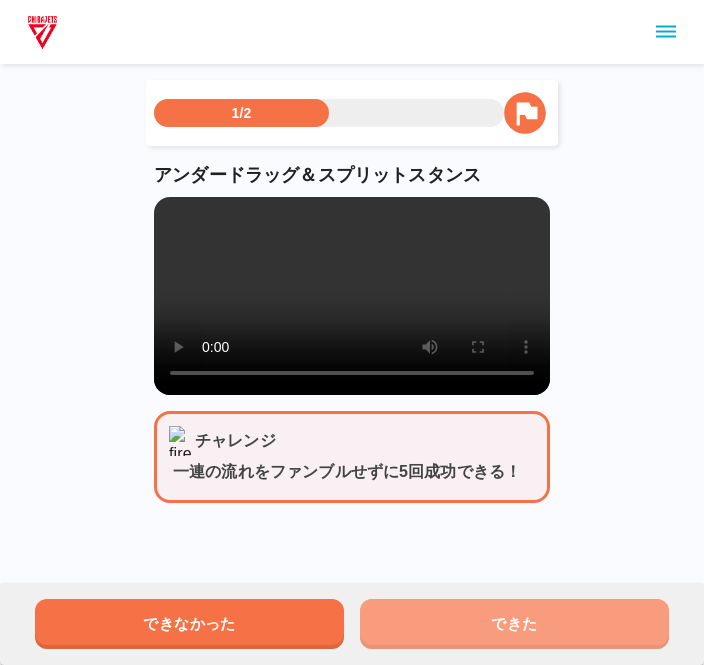 click on "できた" at bounding box center [514, 624] 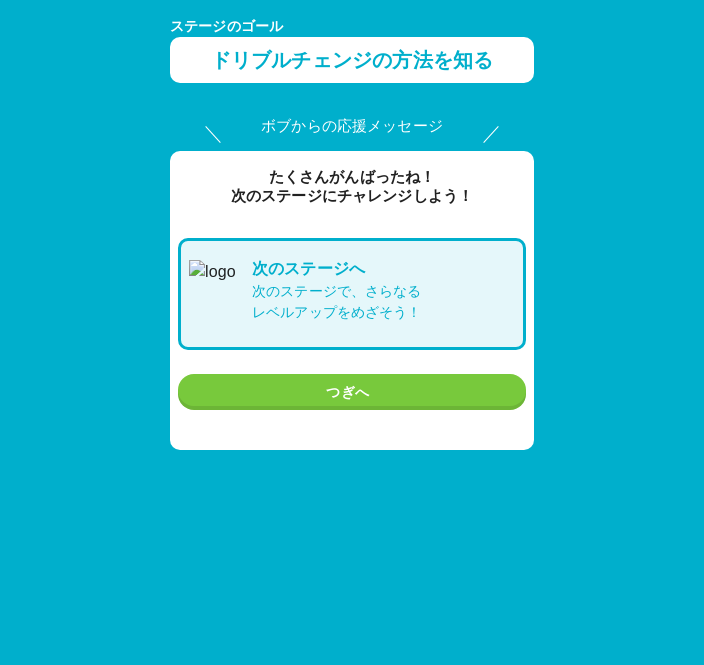 click on "つぎへ" at bounding box center [352, 392] 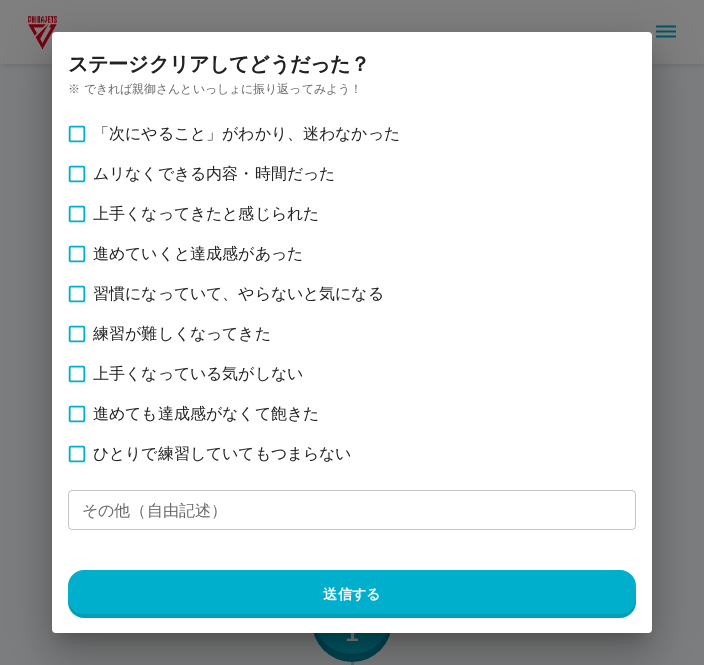 scroll, scrollTop: 2316, scrollLeft: 0, axis: vertical 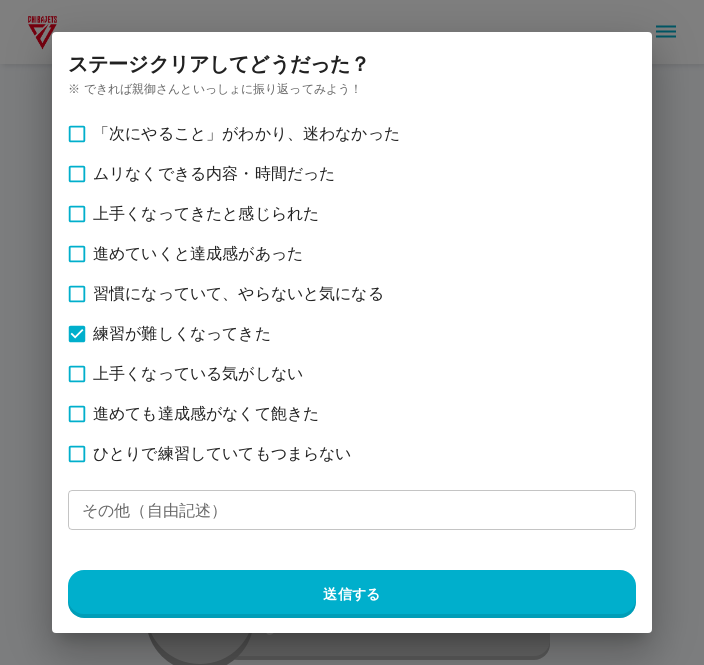 click on "送信する" at bounding box center [352, 594] 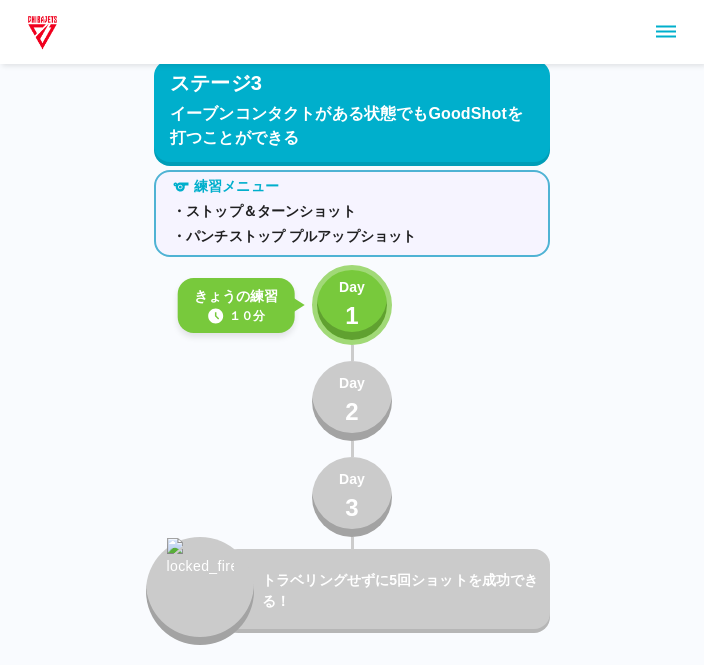 scroll, scrollTop: 2347, scrollLeft: 0, axis: vertical 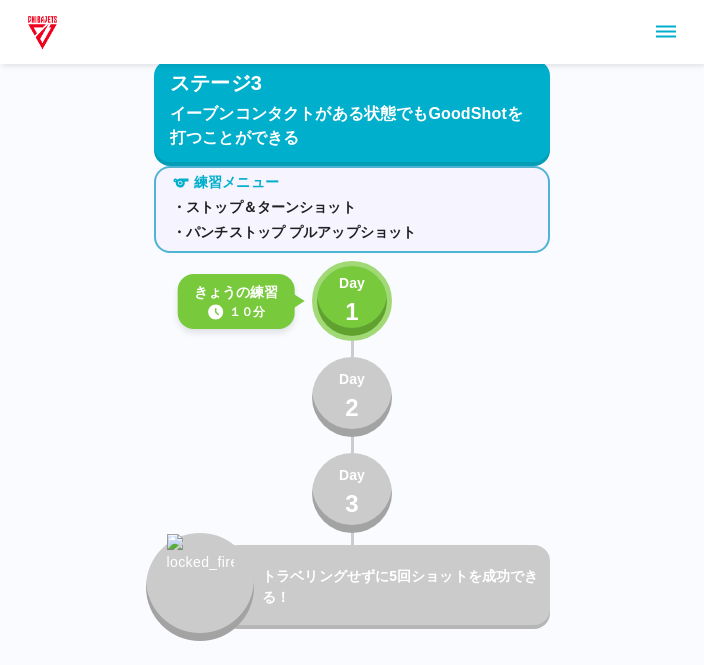 click on "Day" at bounding box center (352, 283) 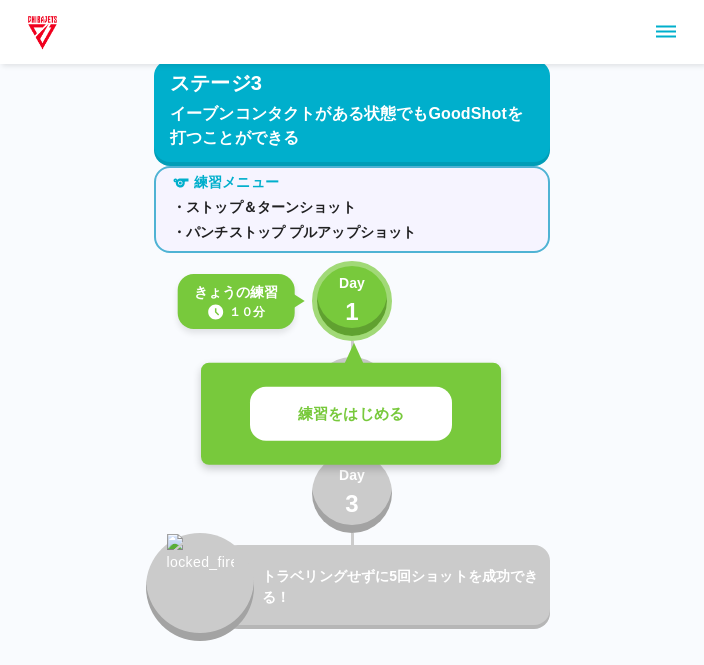 click on "練習をはじめる" at bounding box center (351, 414) 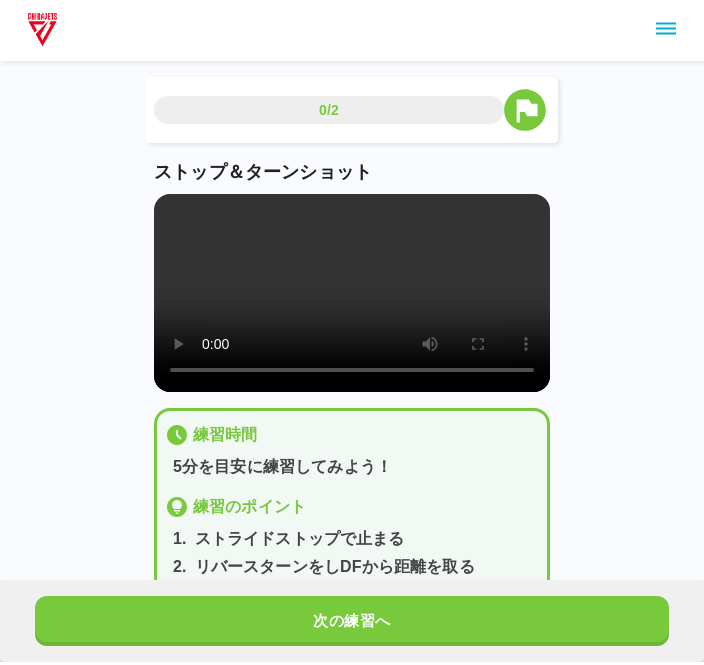 scroll, scrollTop: 21, scrollLeft: 0, axis: vertical 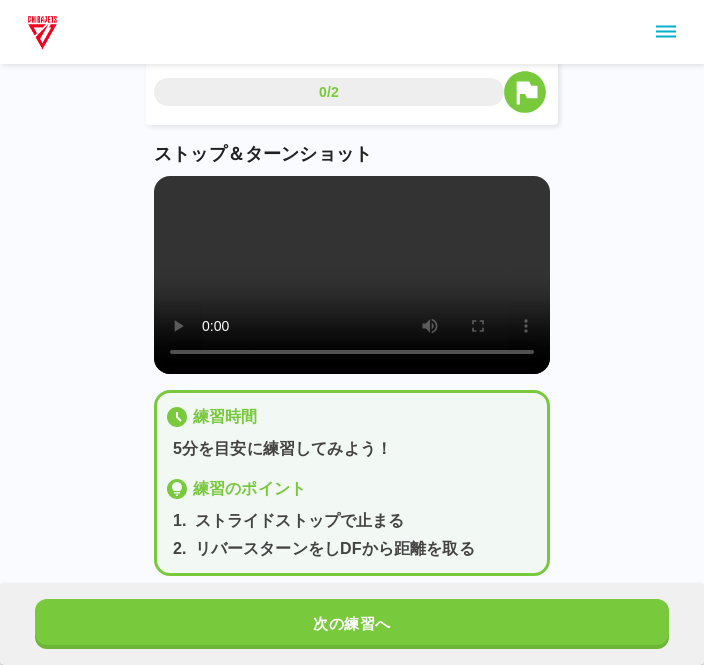 click at bounding box center [352, 275] 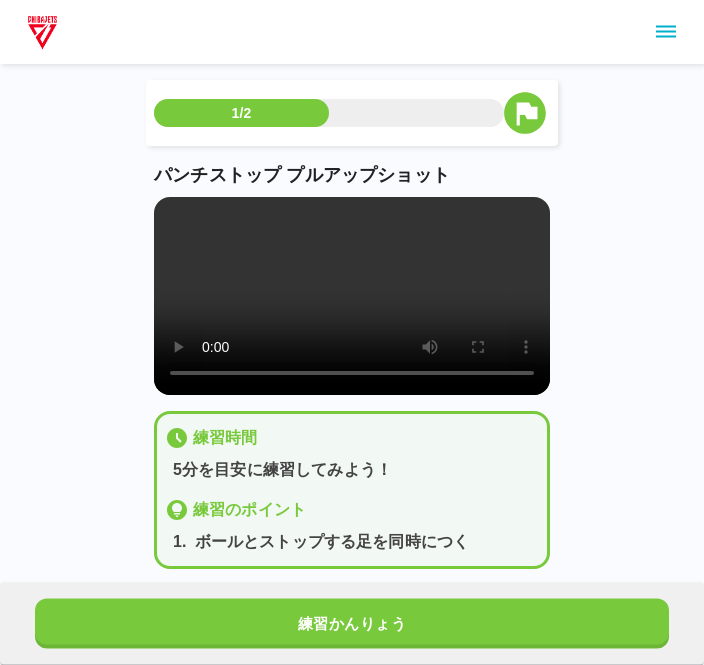 scroll, scrollTop: 32, scrollLeft: 0, axis: vertical 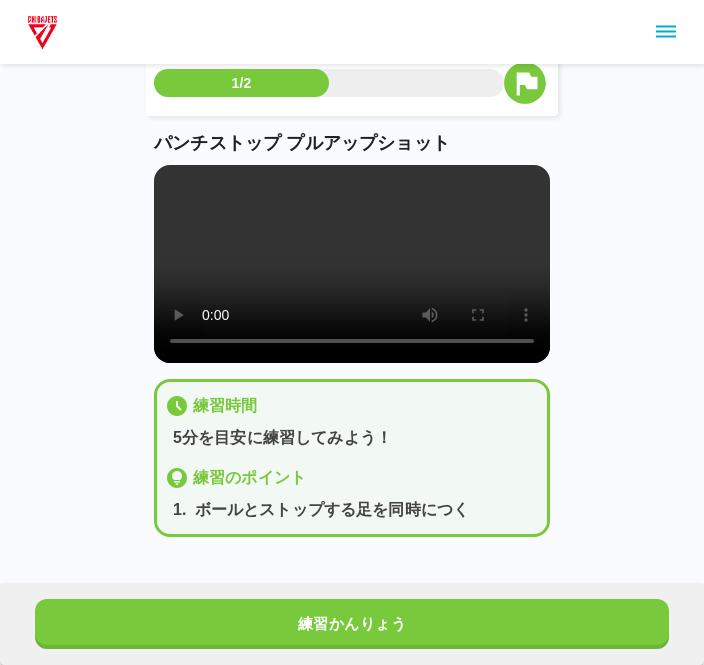 click at bounding box center (352, 264) 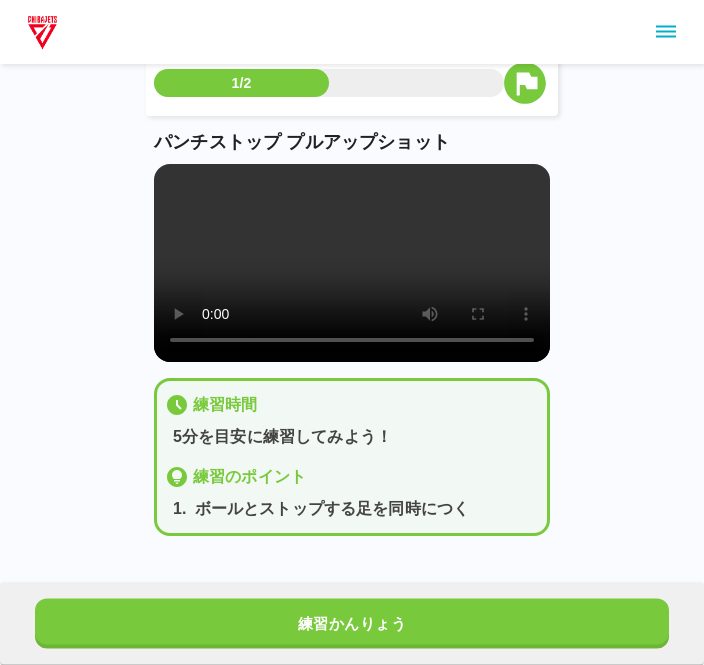 scroll, scrollTop: 57, scrollLeft: 0, axis: vertical 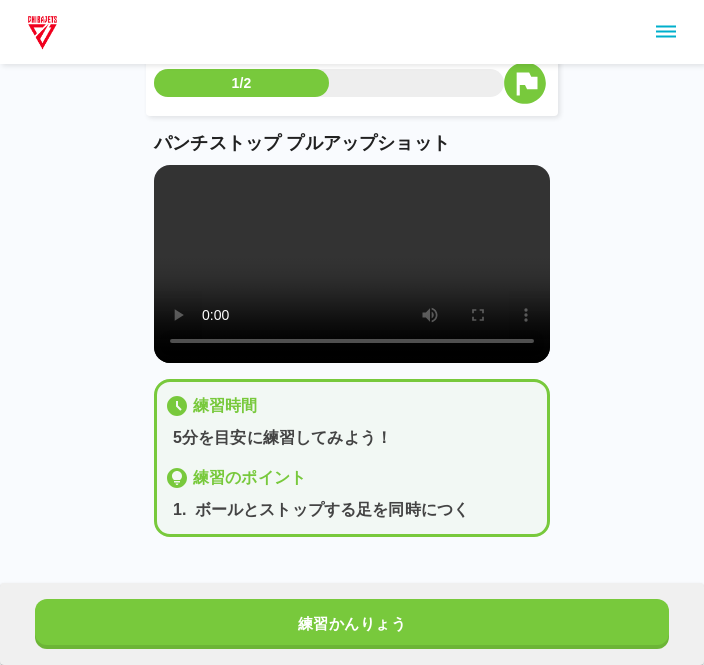 click on "練習かんりょう" at bounding box center [352, 624] 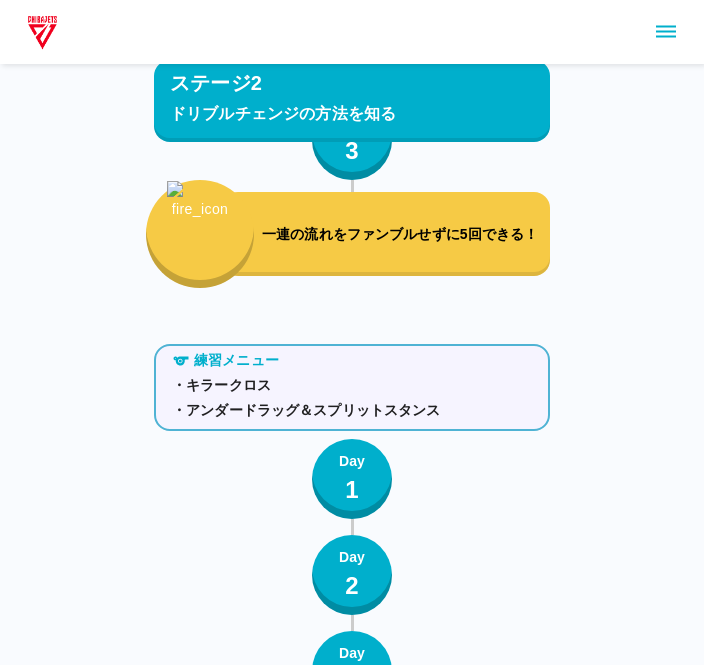 scroll, scrollTop: 1509, scrollLeft: 0, axis: vertical 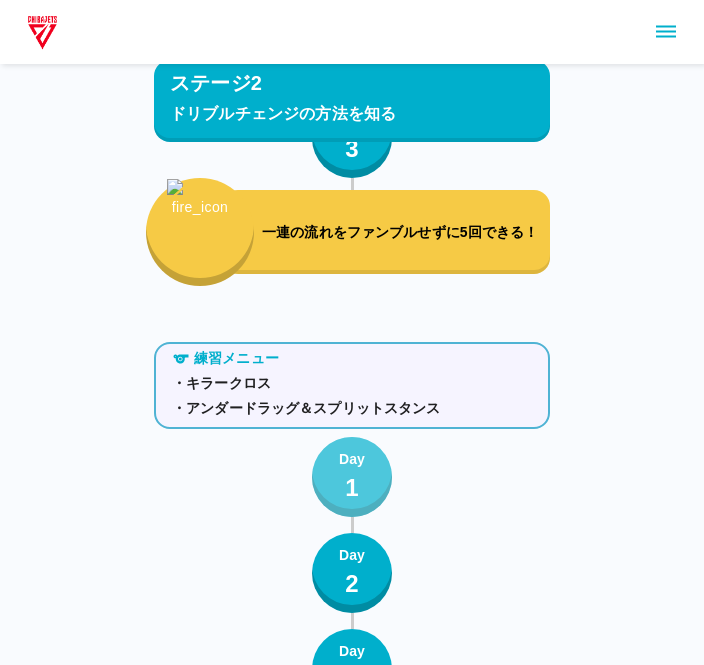 click on "Day 1" at bounding box center [352, 478] 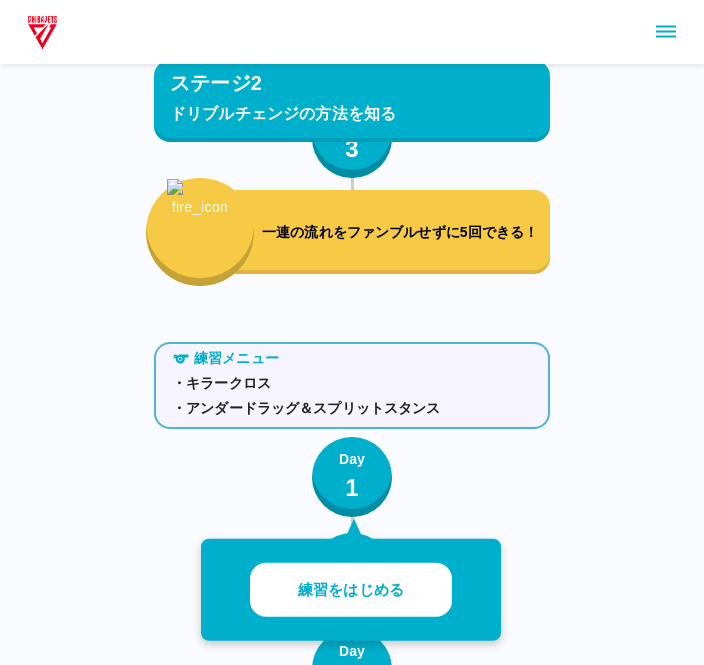 click on "ステージ1 drive＆kickの合わせ方 練習メニュー ・ダイブ ・ドリフト Day 1 Day 2 Day 3 ボールをファンブルせずショットを5回成功できる！ 練習メニュー ・ドラッグ Day 1 Day 2 Day 3 ボールをファンブルせずにショットを10本打てる ステージ2 ドリブルチェンジの方法を知る 練習メニュー ・インアウト＆クロスオーバー ・プッシュクロス Day 1 Day 2 Day 3 一連の流れをファンブルせずに5回できる！ 練習メニュー ・キラークロス ・アンダードラッグ＆スプリットスタンス Day 1 練習をはじめる Day 2 Day 3 一連の流れをファンブルせずに5回成功できる！ ステージ3 イーブンコンタクトがある状態でもGoodShotを打つことができる 練習メニュー ・ストップ＆ターンショット ・パンチストップ プルアップショット きょうの練習 １０分 Day 1 Day 2 Day 3 練習メニュー Day 1 Day 2 Day 3 Day 1 2" at bounding box center [352, 1761] 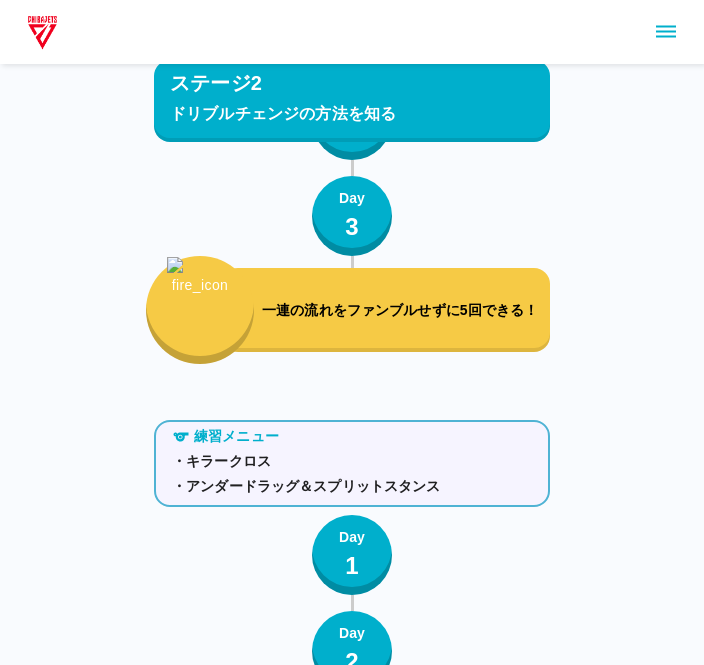 scroll, scrollTop: 1428, scrollLeft: 0, axis: vertical 